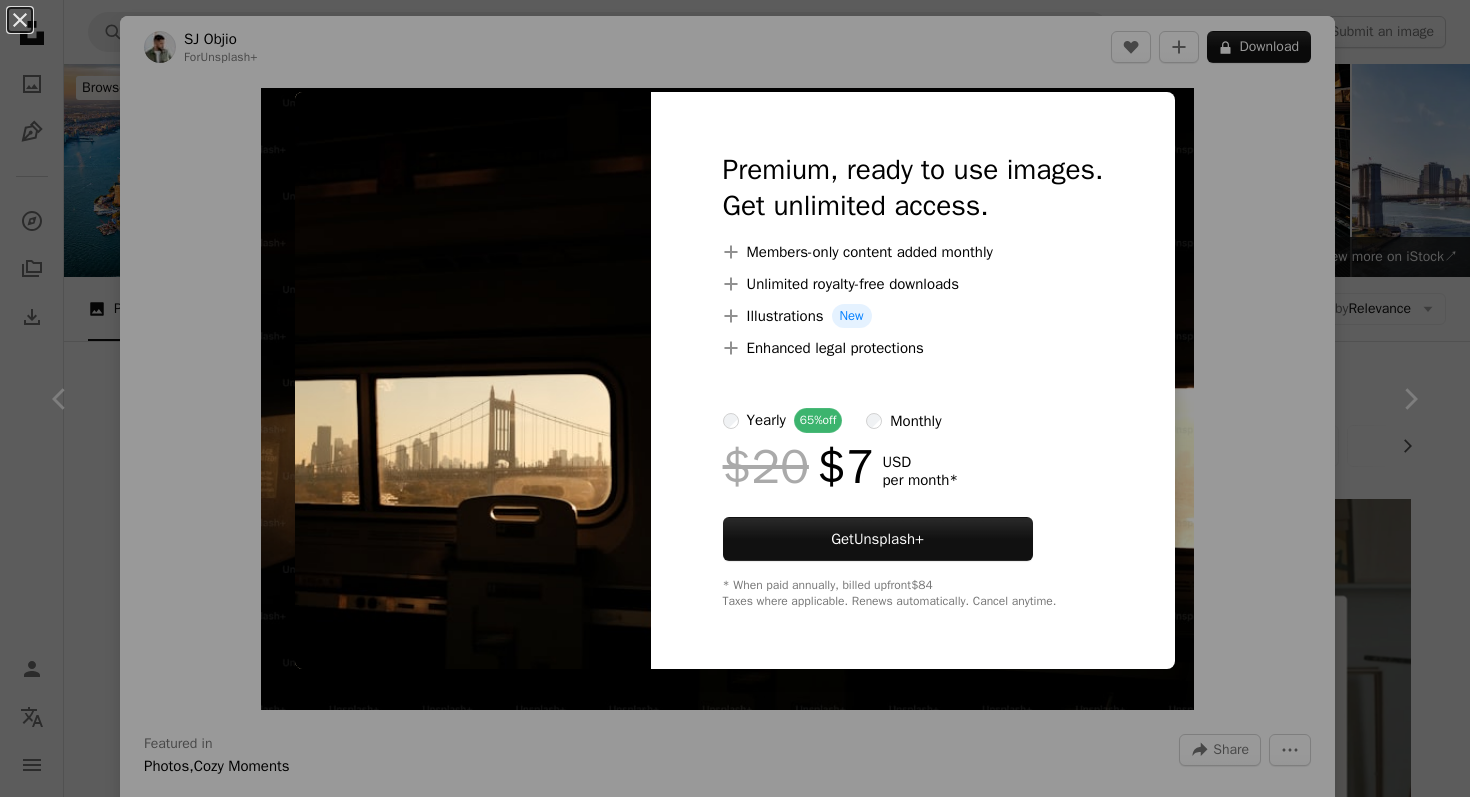 scroll, scrollTop: 3274, scrollLeft: 0, axis: vertical 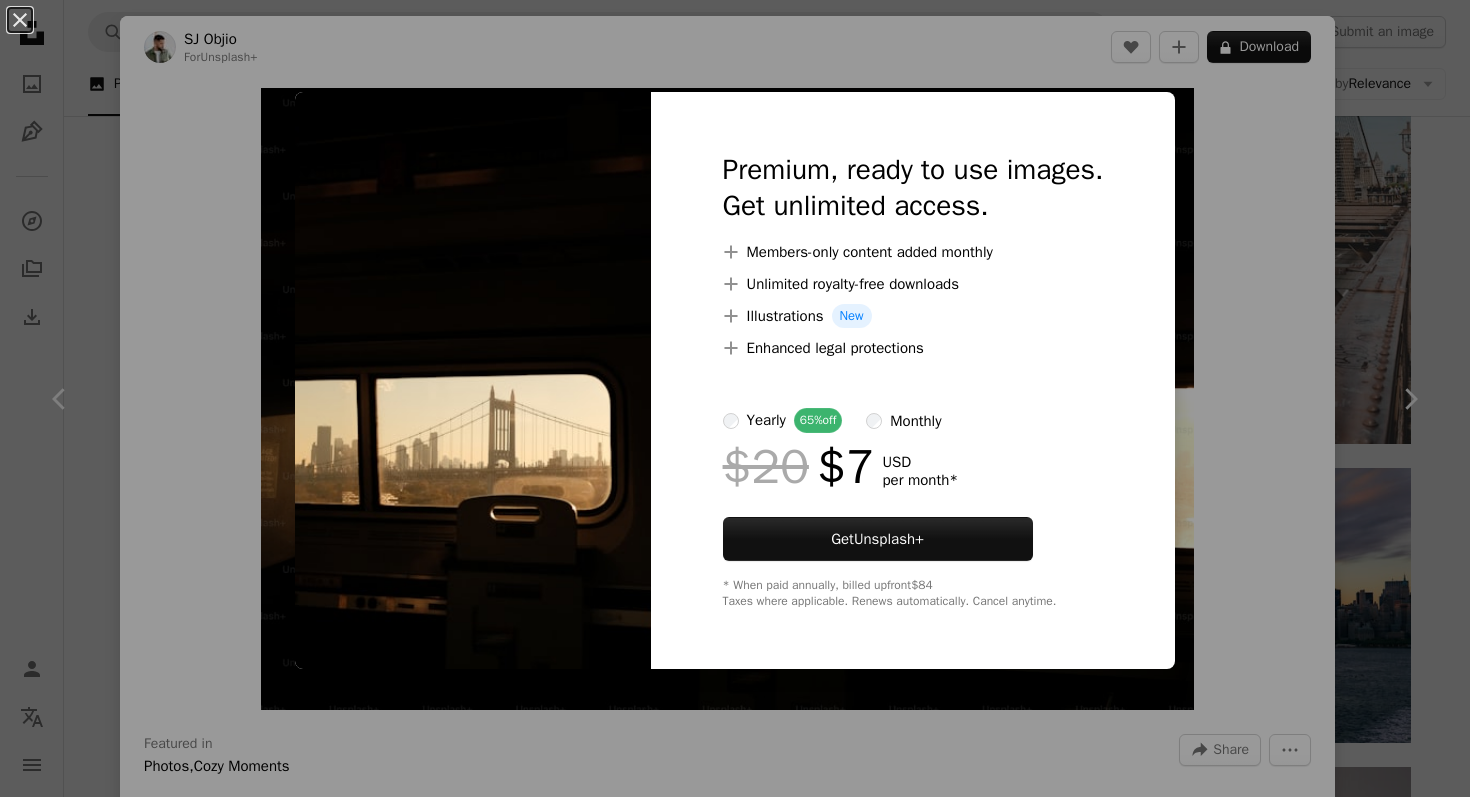 click on "An X shape Premium, ready to use images. Get unlimited access. A plus sign Members-only content added monthly A plus sign Unlimited royalty-free downloads A plus sign Illustrations  New A plus sign Enhanced legal protections yearly 65%  off monthly $20   $7 USD per month * Get  Unsplash+ * When paid annually, billed upfront  $84 Taxes where applicable. Renews automatically. Cancel anytime." at bounding box center [735, 398] 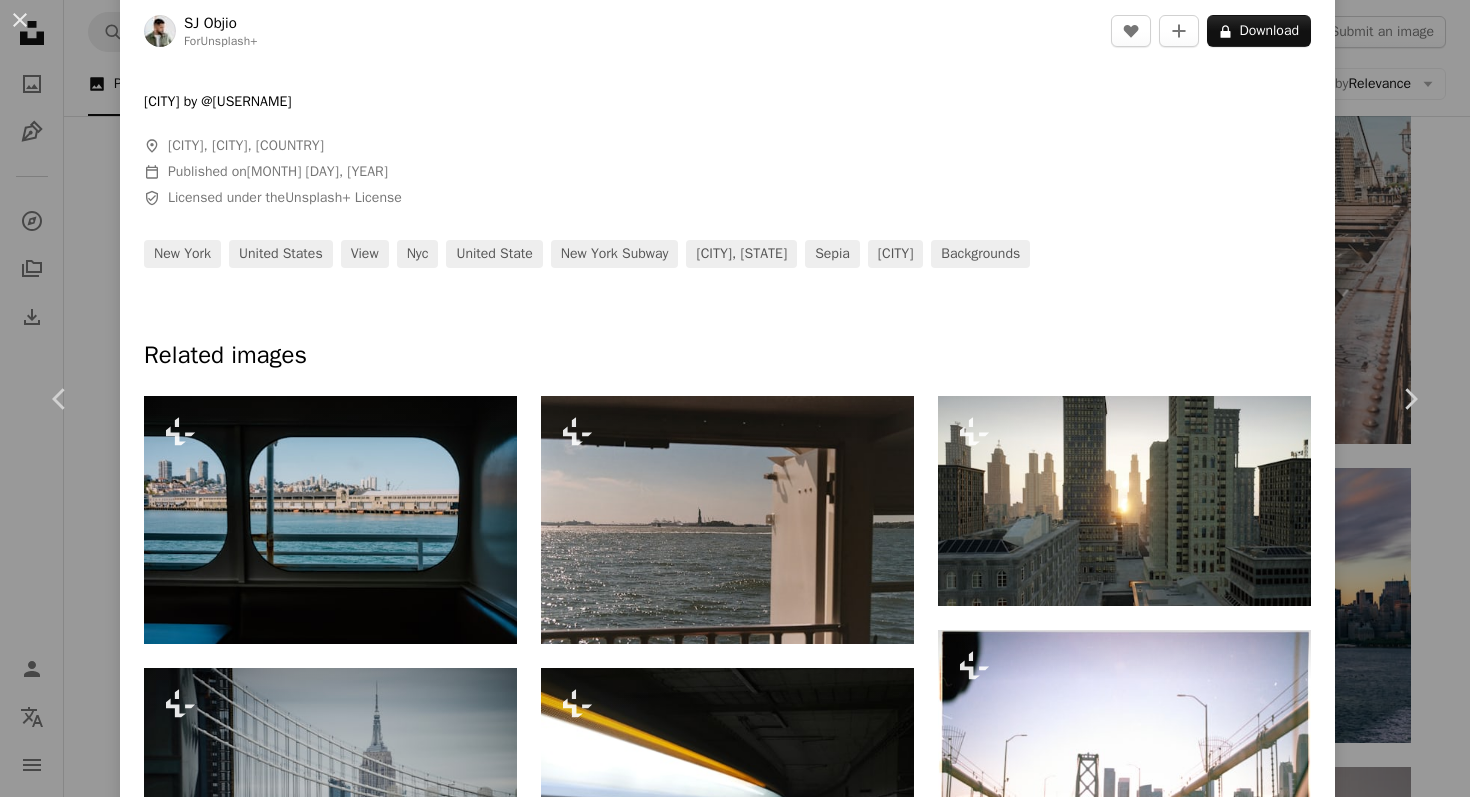 scroll, scrollTop: 735, scrollLeft: 0, axis: vertical 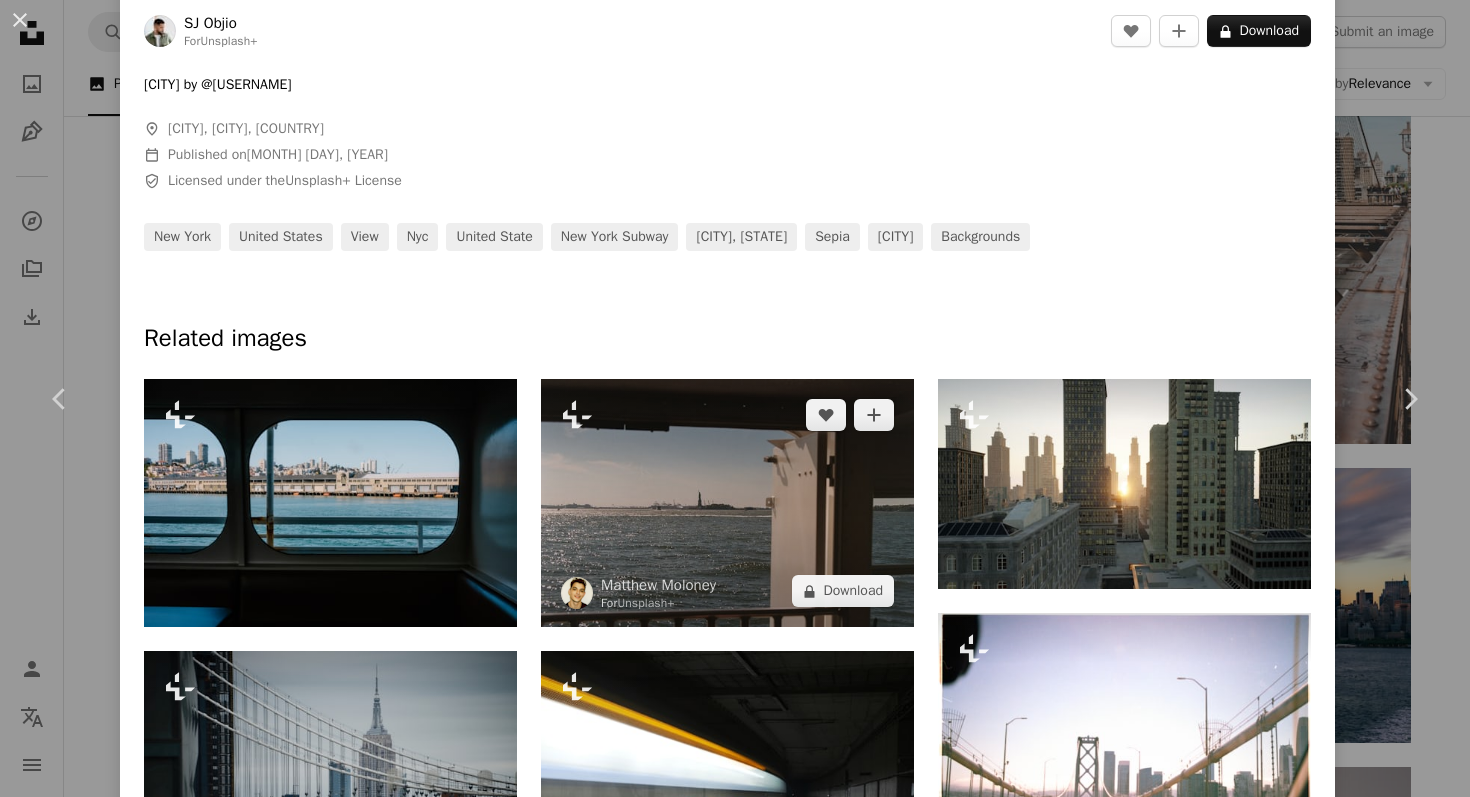 click at bounding box center (727, 503) 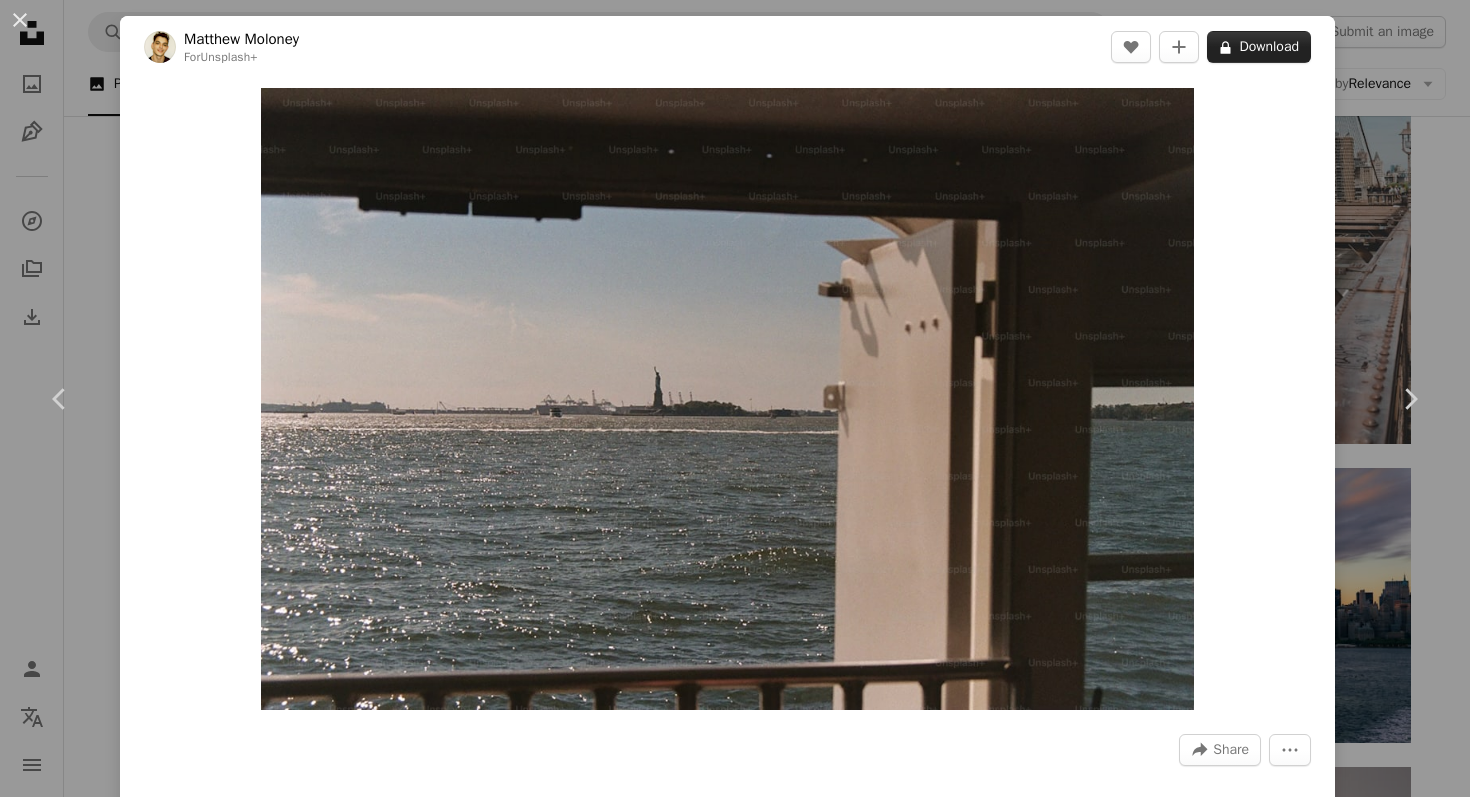 click on "A lock Download" at bounding box center (1259, 47) 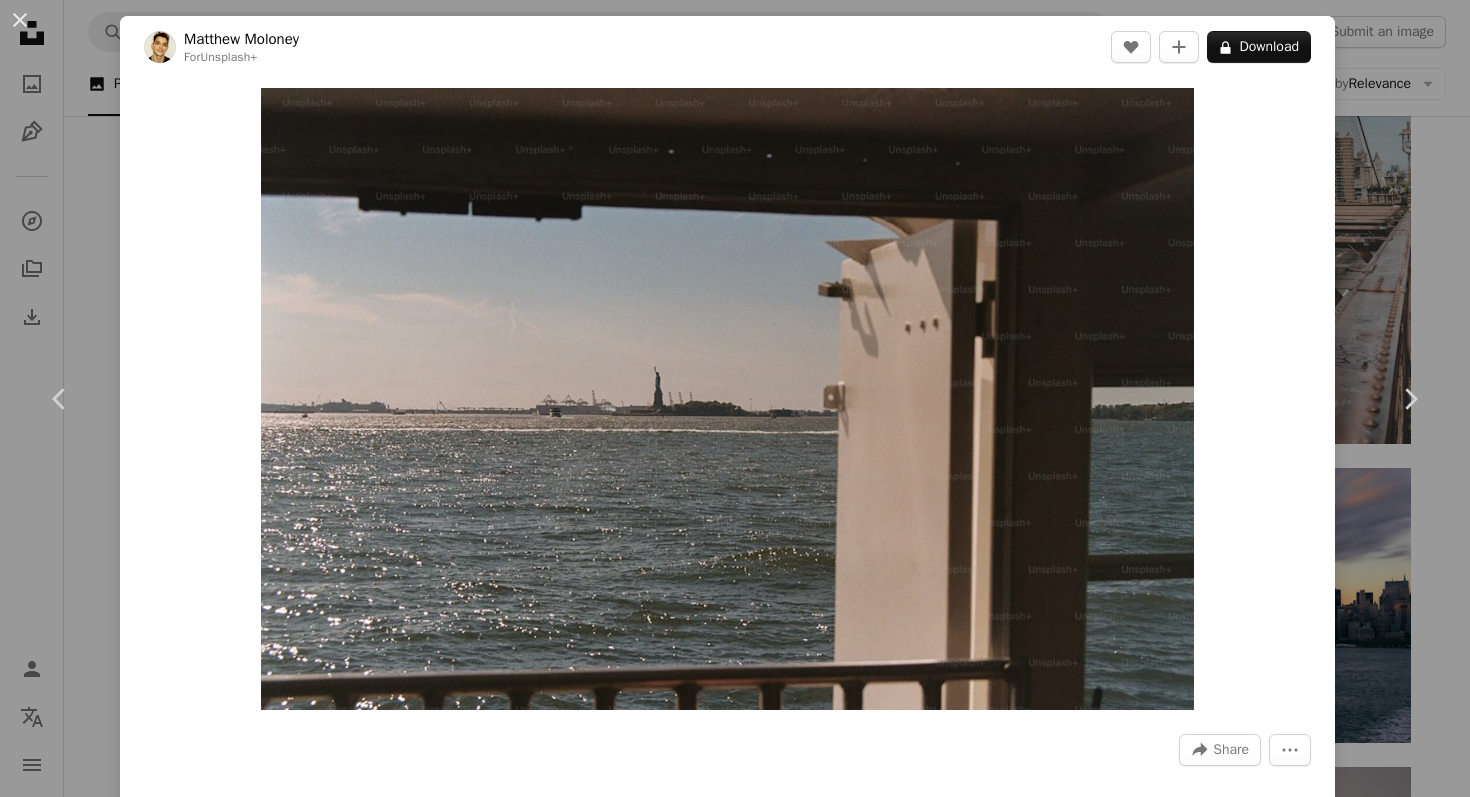 click on "An X shape Premium, ready to use images. Get unlimited access. A plus sign Members-only content added monthly A plus sign Unlimited royalty-free downloads A plus sign Illustrations  New A plus sign Enhanced legal protections yearly 65%  off monthly $20   $7 USD per month * Get  Unsplash+ * When paid annually, billed upfront  $84 Taxes where applicable. Renews automatically. Cancel anytime." at bounding box center [735, 3989] 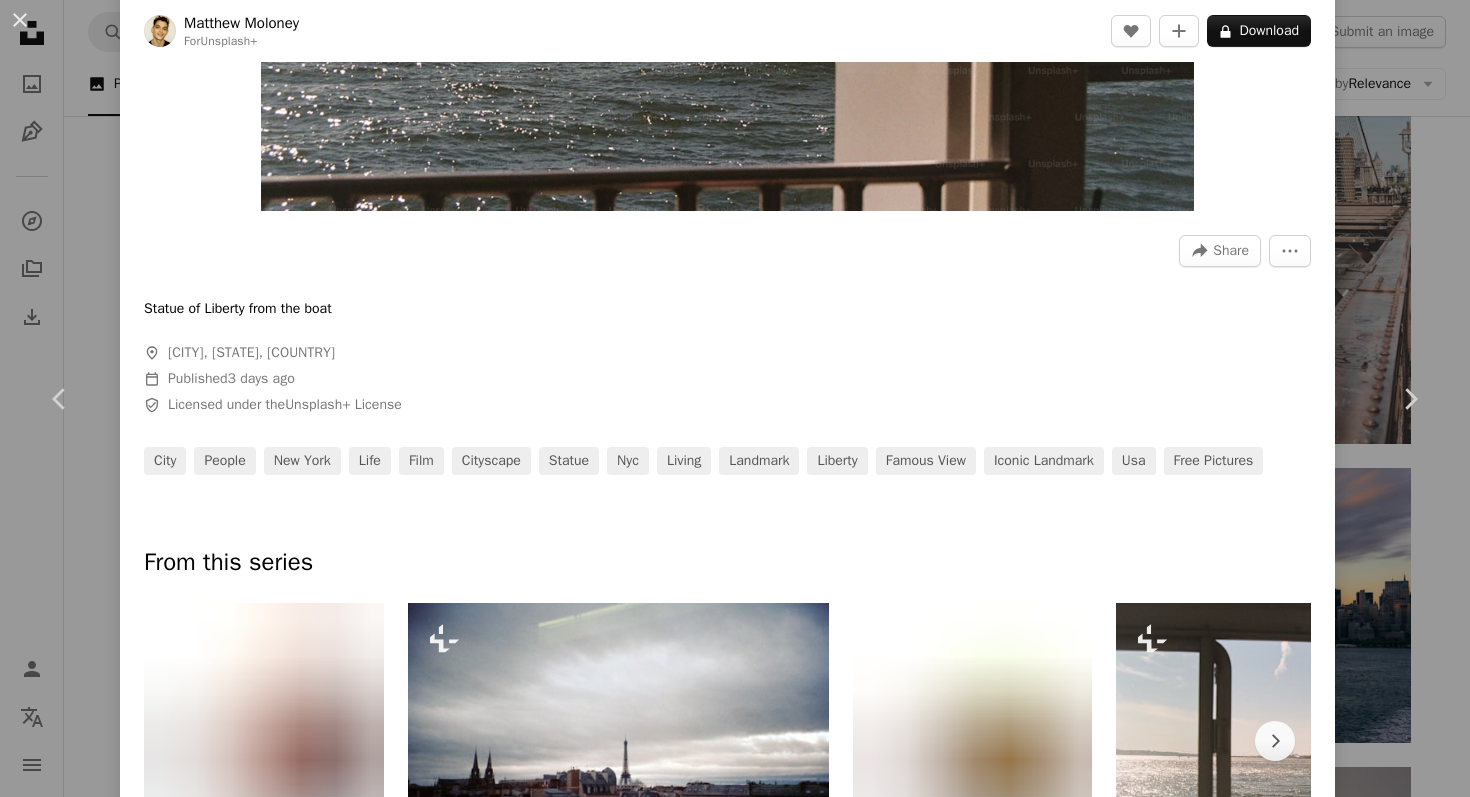 scroll, scrollTop: 0, scrollLeft: 0, axis: both 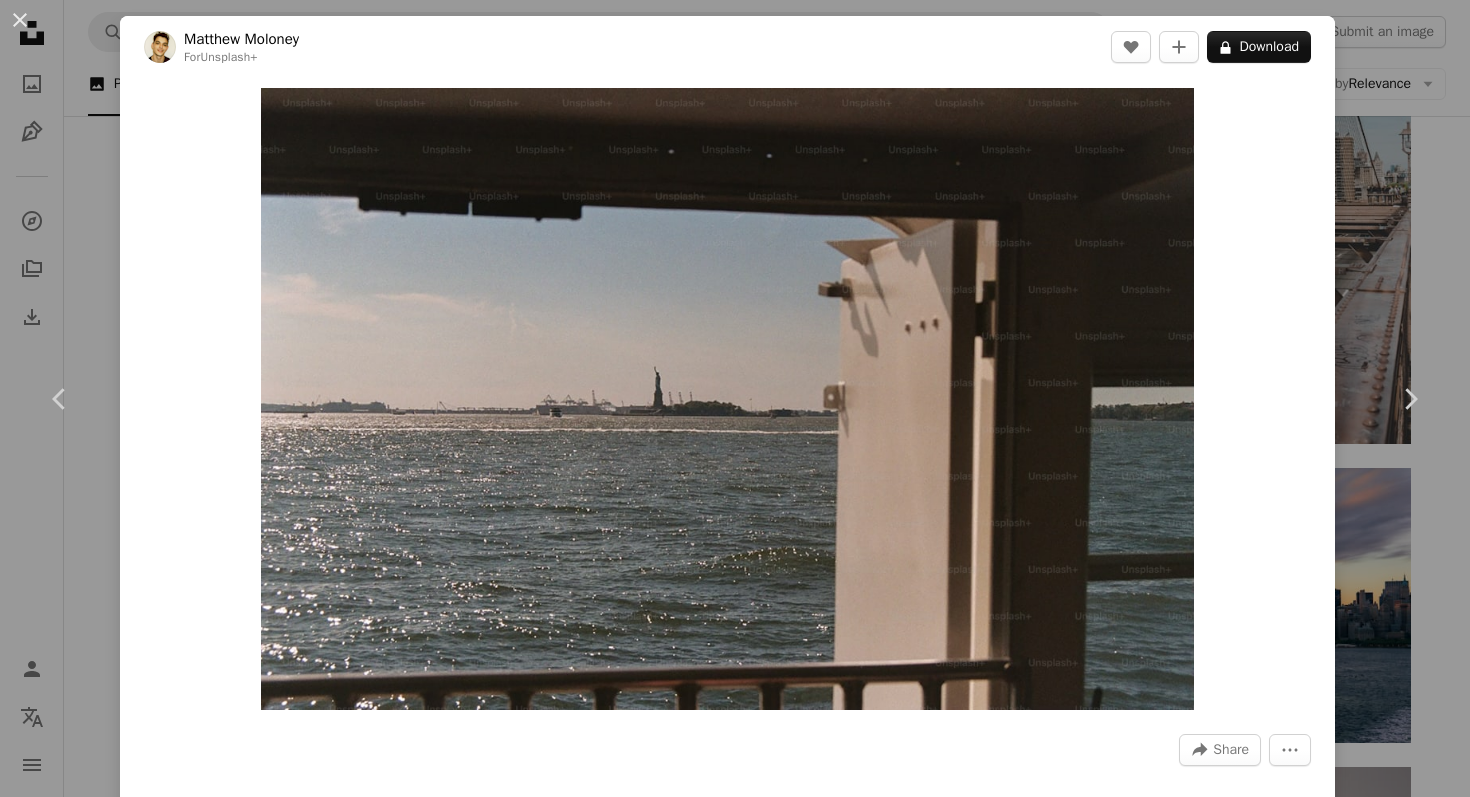 click on "An X shape Chevron left Chevron right [FIRST] [LAST] For  Unsplash+ A heart A plus sign A lock Download Zoom in A forward-right arrow Share More Actions Statue of Liberty from the boat A map marker [CITY], [STATE], [COUNTRY] Calendar outlined Published  3 days ago Safety Licensed under the  Unsplash+ License city people new york life film cityscape nyc living landmark liberty famous view iconic landmark usa Free pictures From this series Chevron right Plus sign for Unsplash+ Plus sign for Unsplash+ Plus sign for Unsplash+ Plus sign for Unsplash+ Plus sign for Unsplash+ Plus sign for Unsplash+ Plus sign for Unsplash+ Plus sign for Unsplash+ Plus sign for Unsplash+ Related images Plus sign for Unsplash+ A heart A plus sign [FIRST] [LAST] For  Unsplash+ A lock Download Plus sign for Unsplash+ A heart A plus sign [FIRST] [LAST] For  Unsplash+ A lock Download Plus sign for Unsplash+ A heart A plus sign [FIRST] [LAST] For" at bounding box center [735, 398] 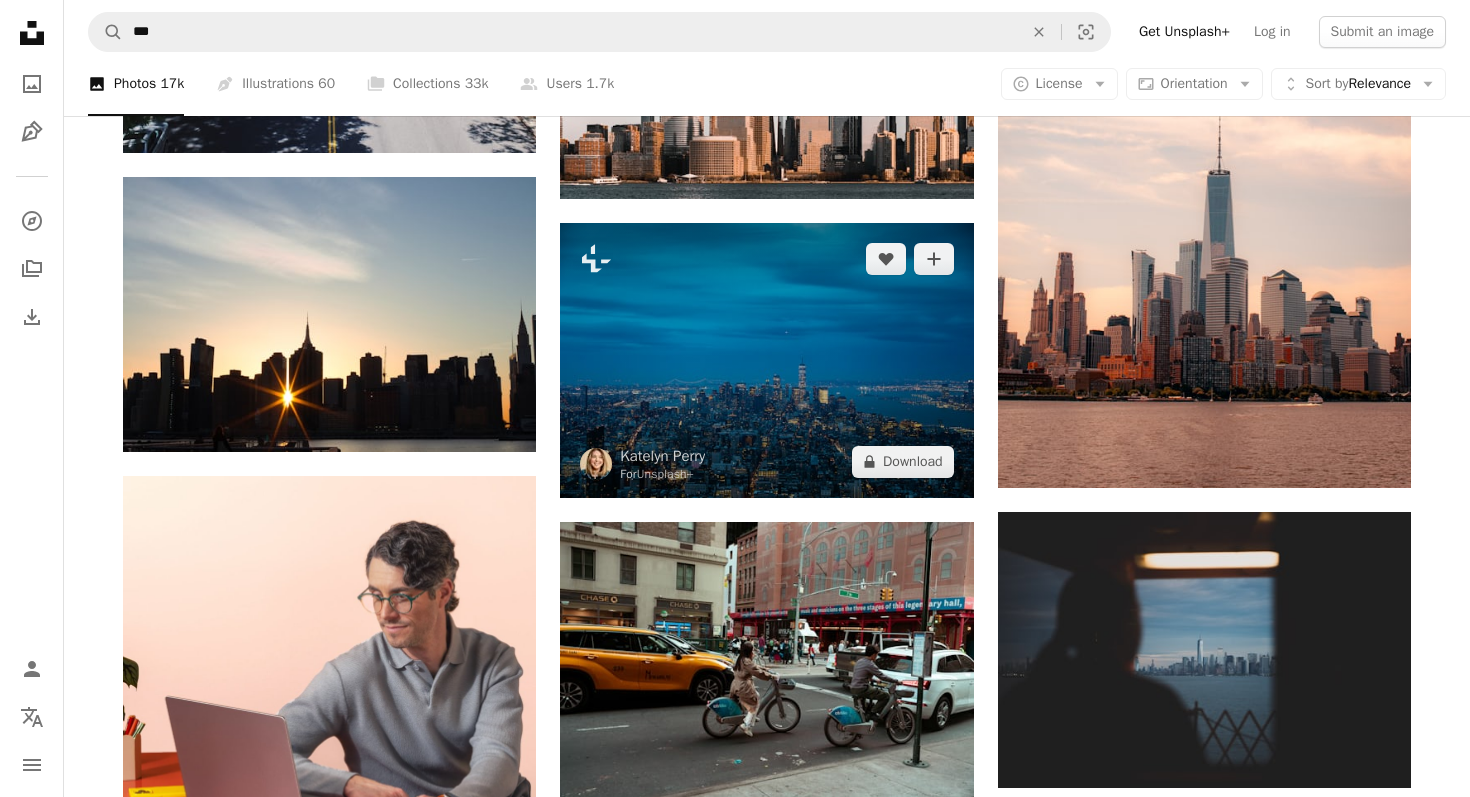scroll, scrollTop: 4245, scrollLeft: 0, axis: vertical 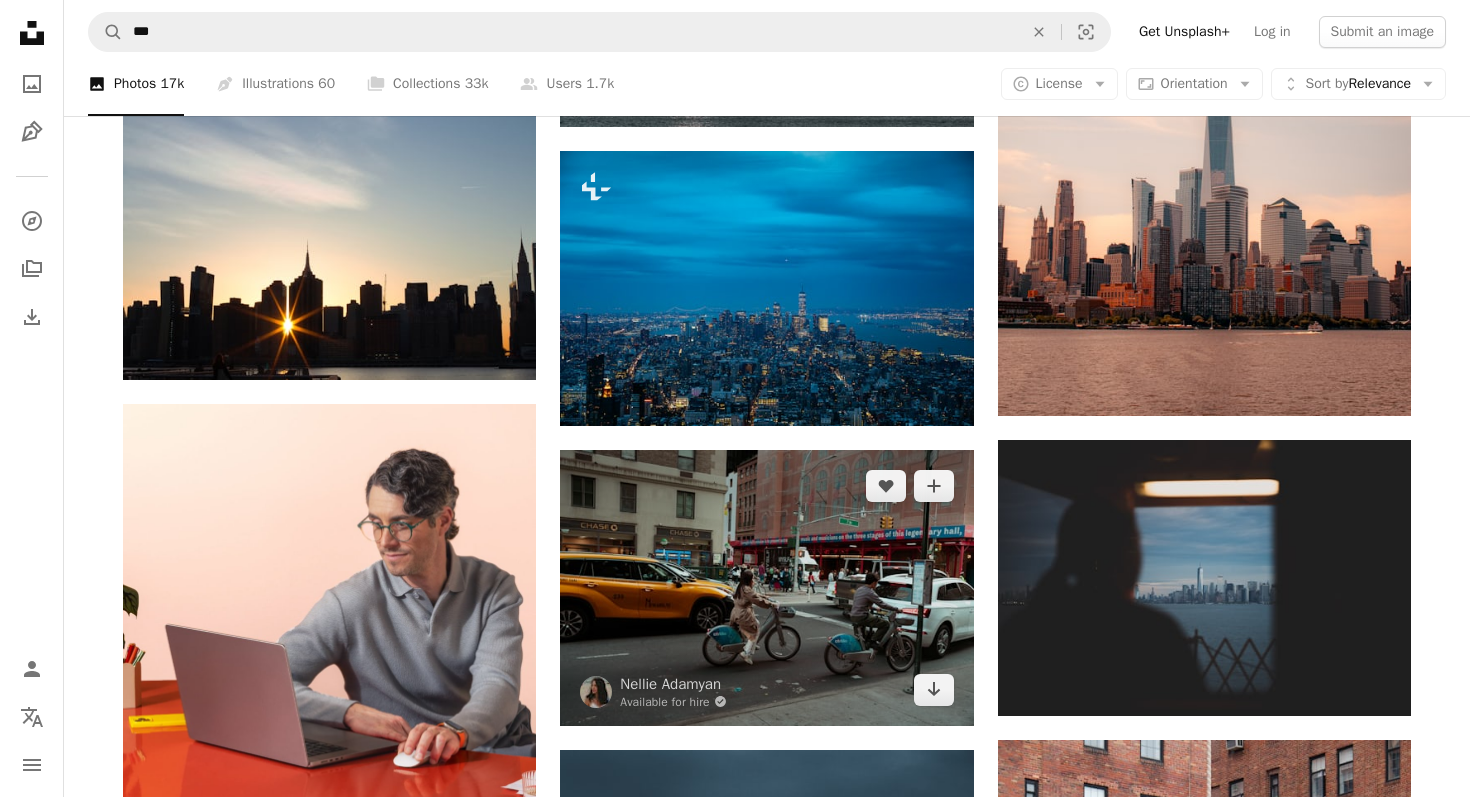 click at bounding box center [766, 588] 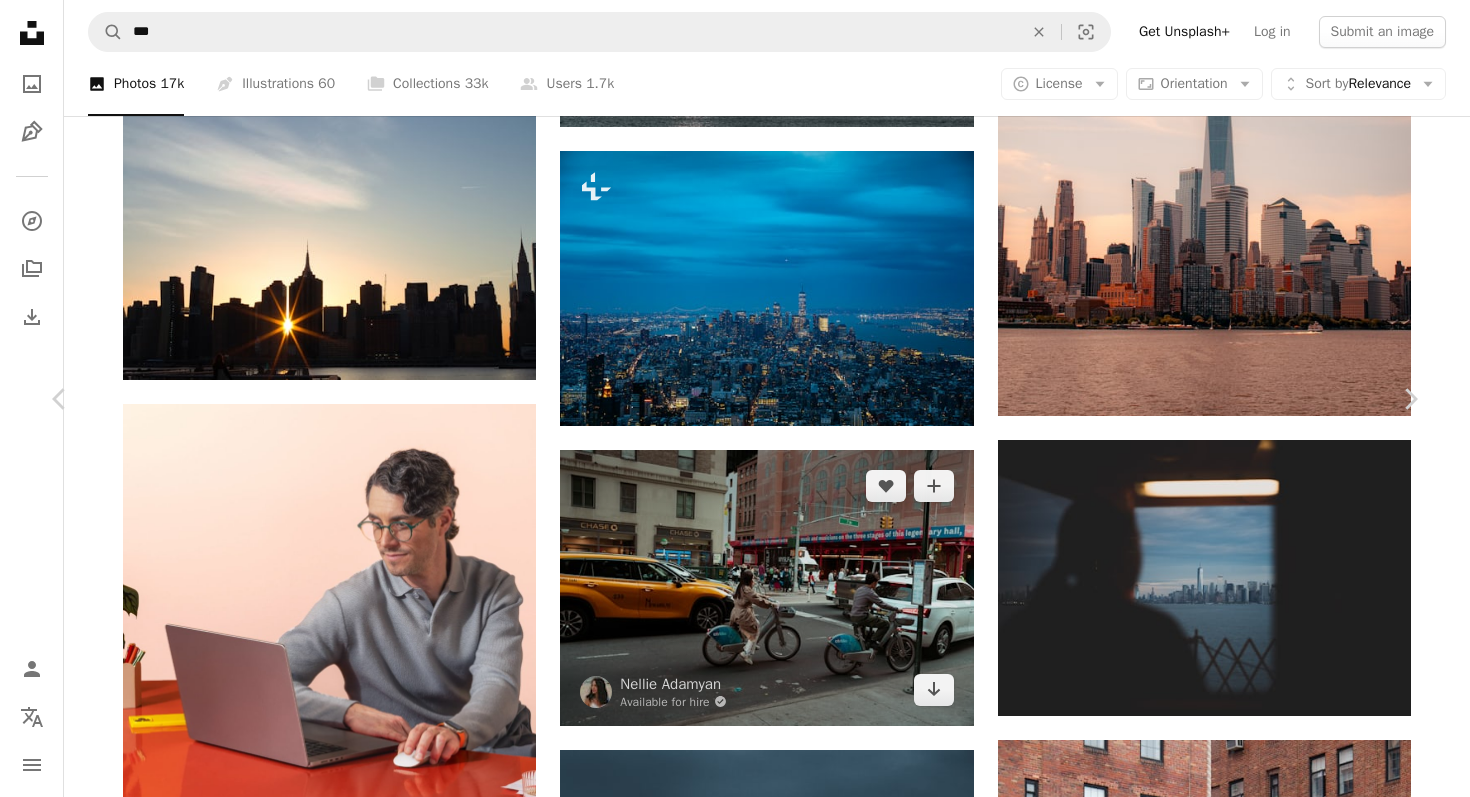 click at bounding box center [727, 6345] 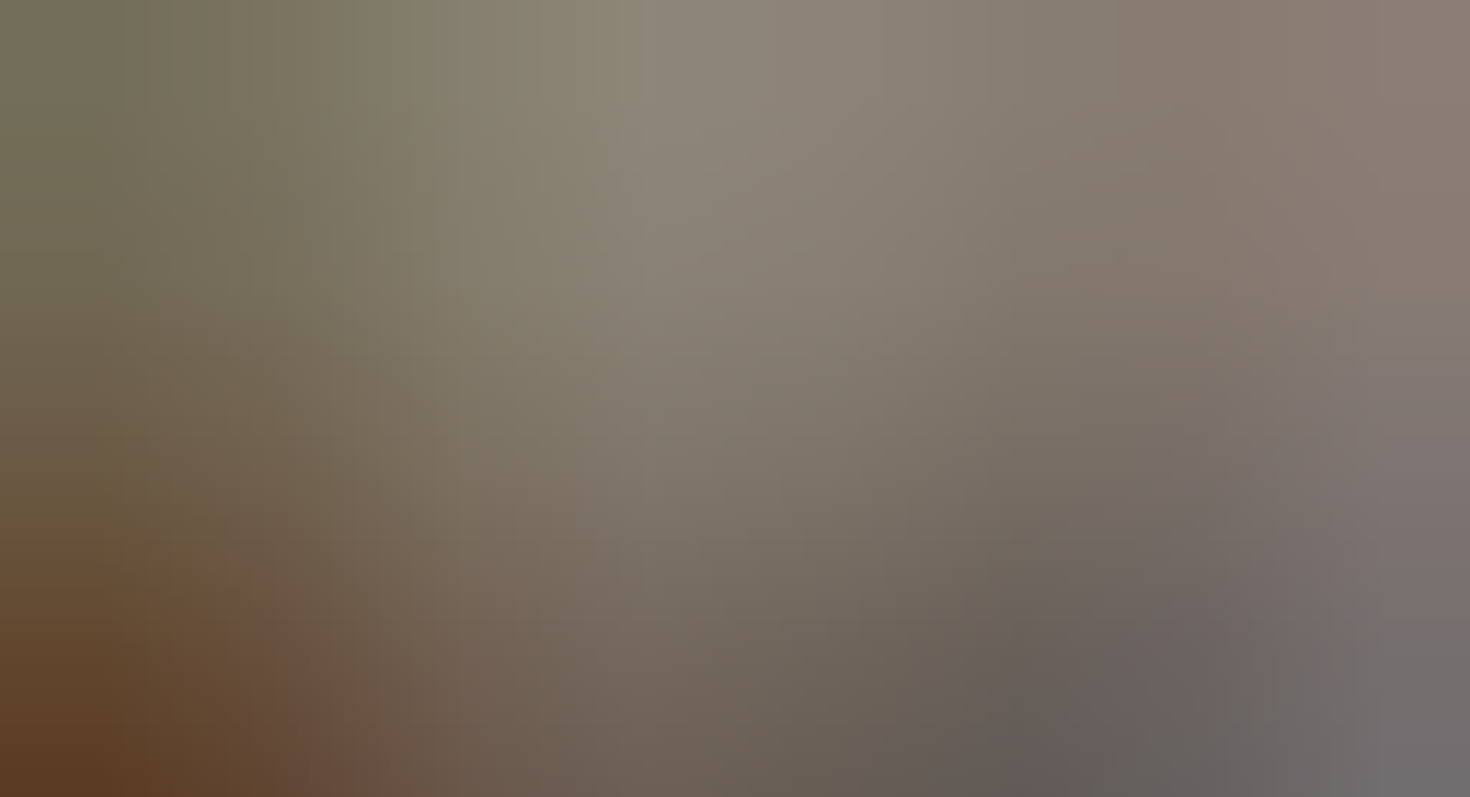 scroll, scrollTop: 92, scrollLeft: 0, axis: vertical 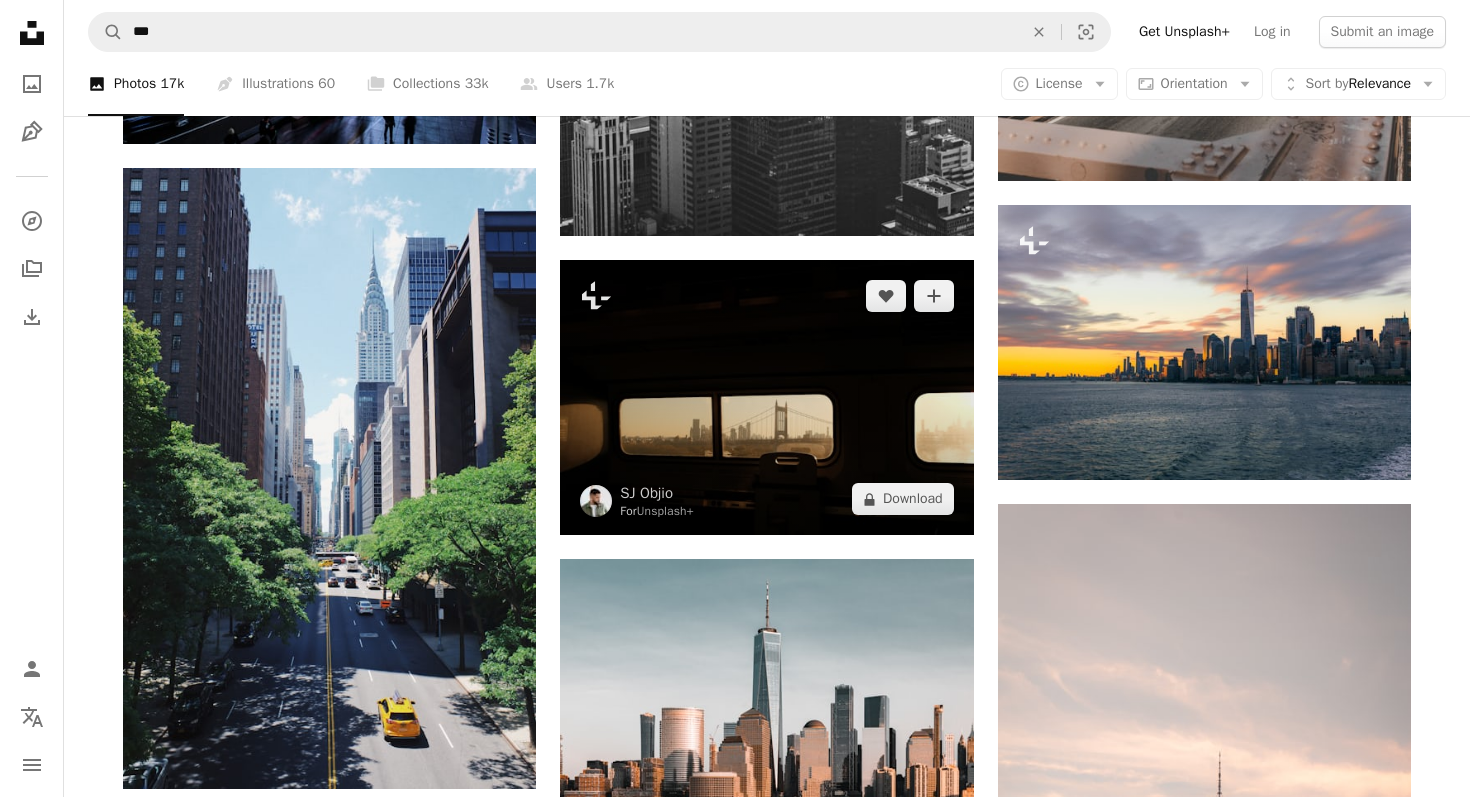 click at bounding box center (766, 397) 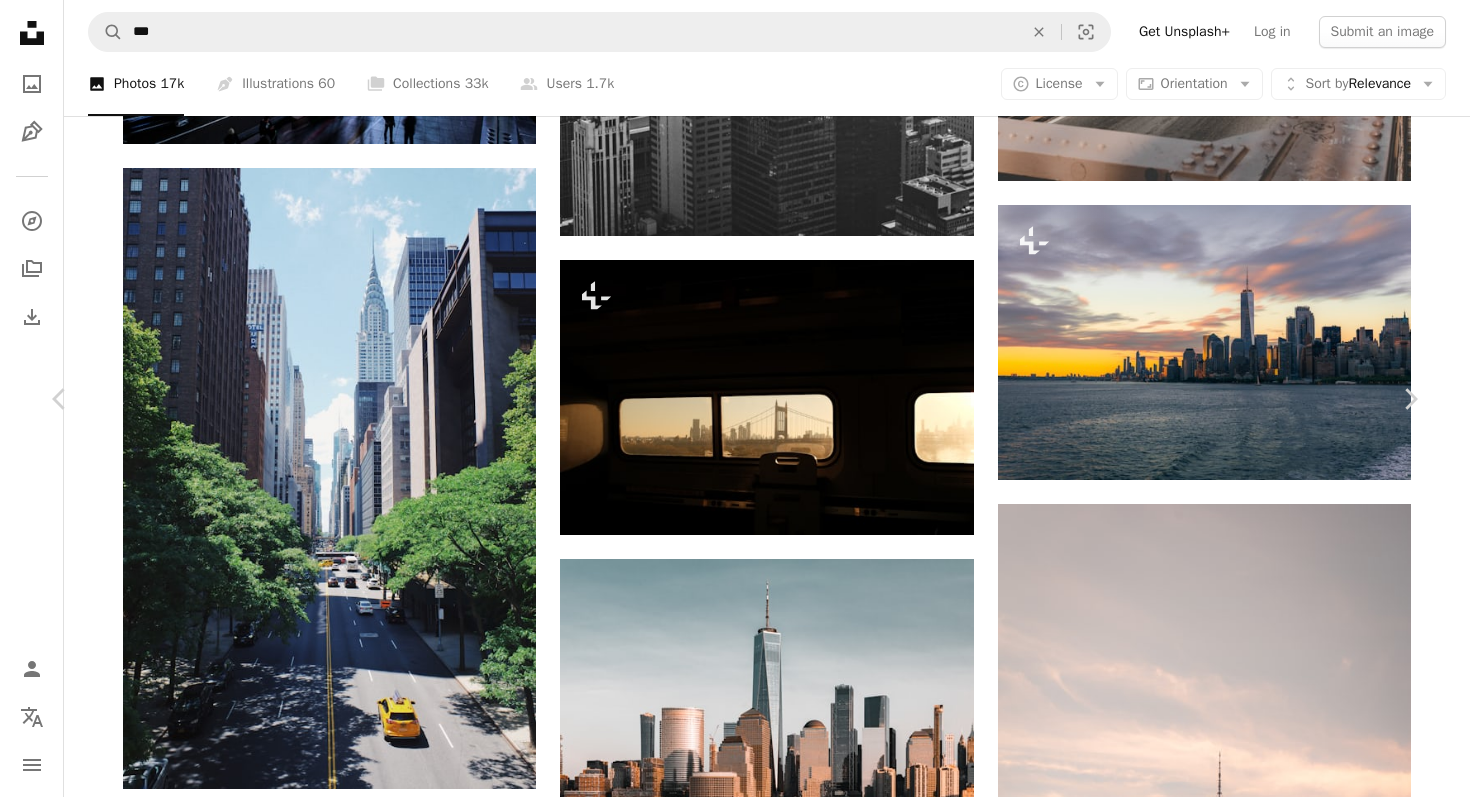 scroll, scrollTop: 893, scrollLeft: 0, axis: vertical 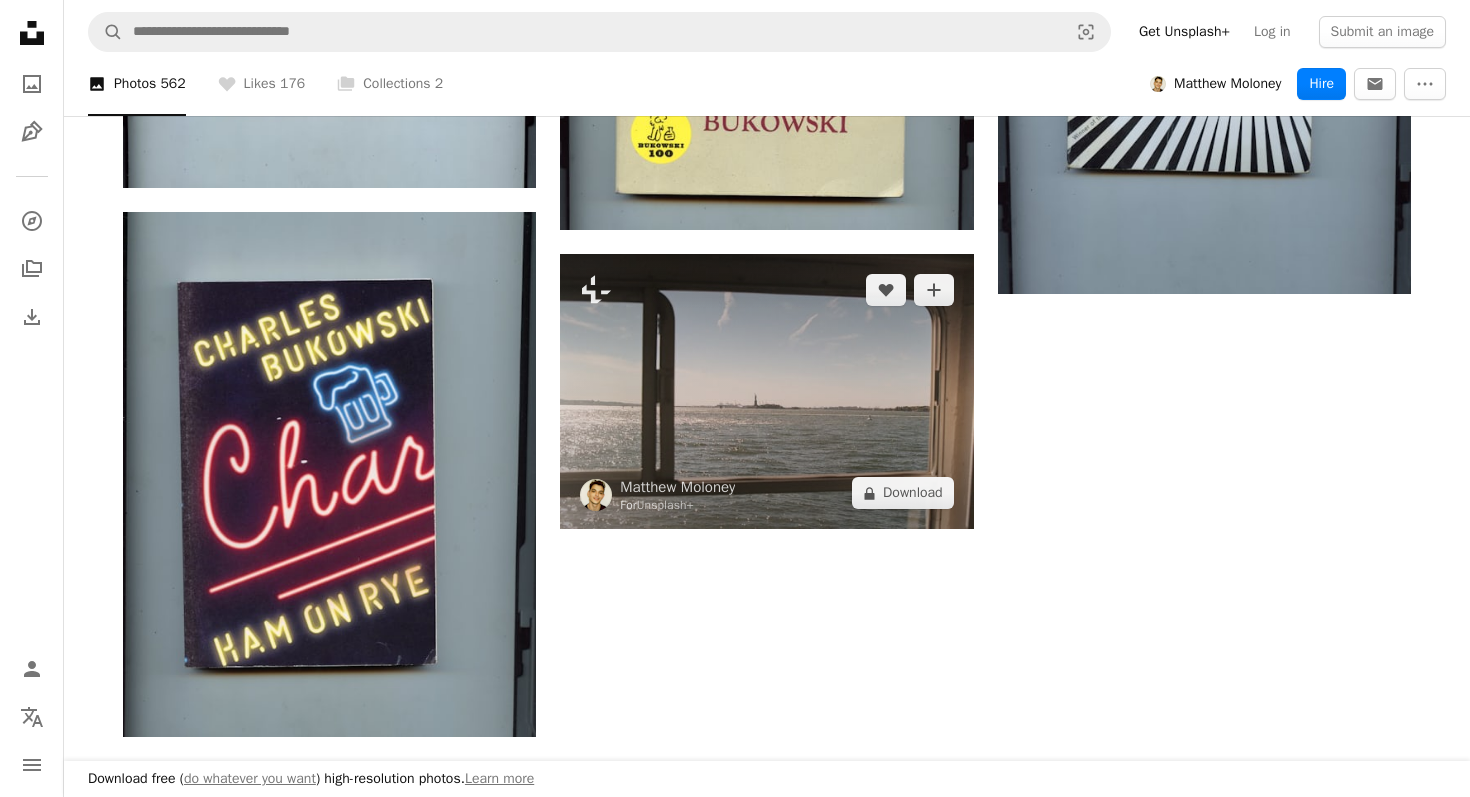 click at bounding box center (766, 391) 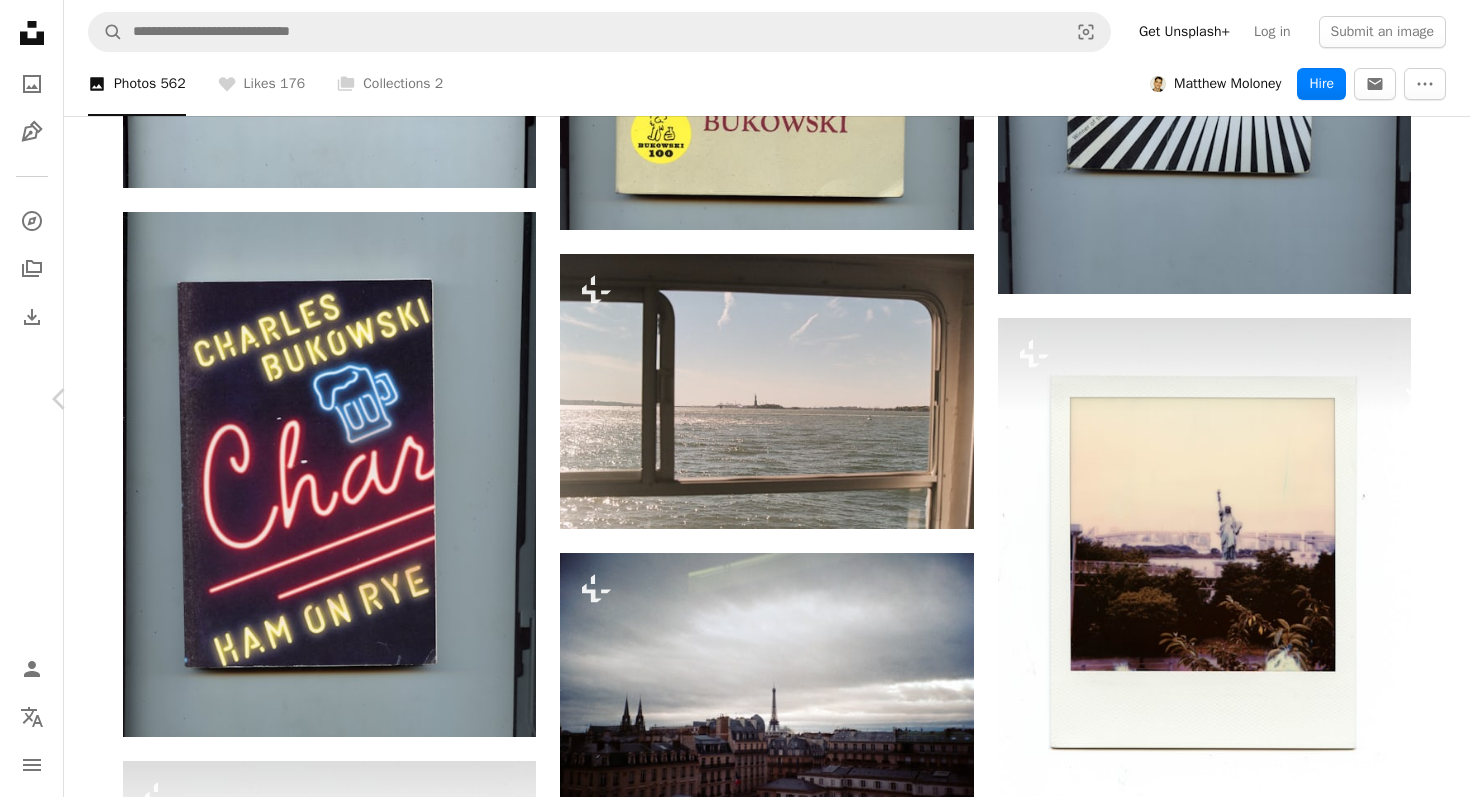 click on "Chevron right" 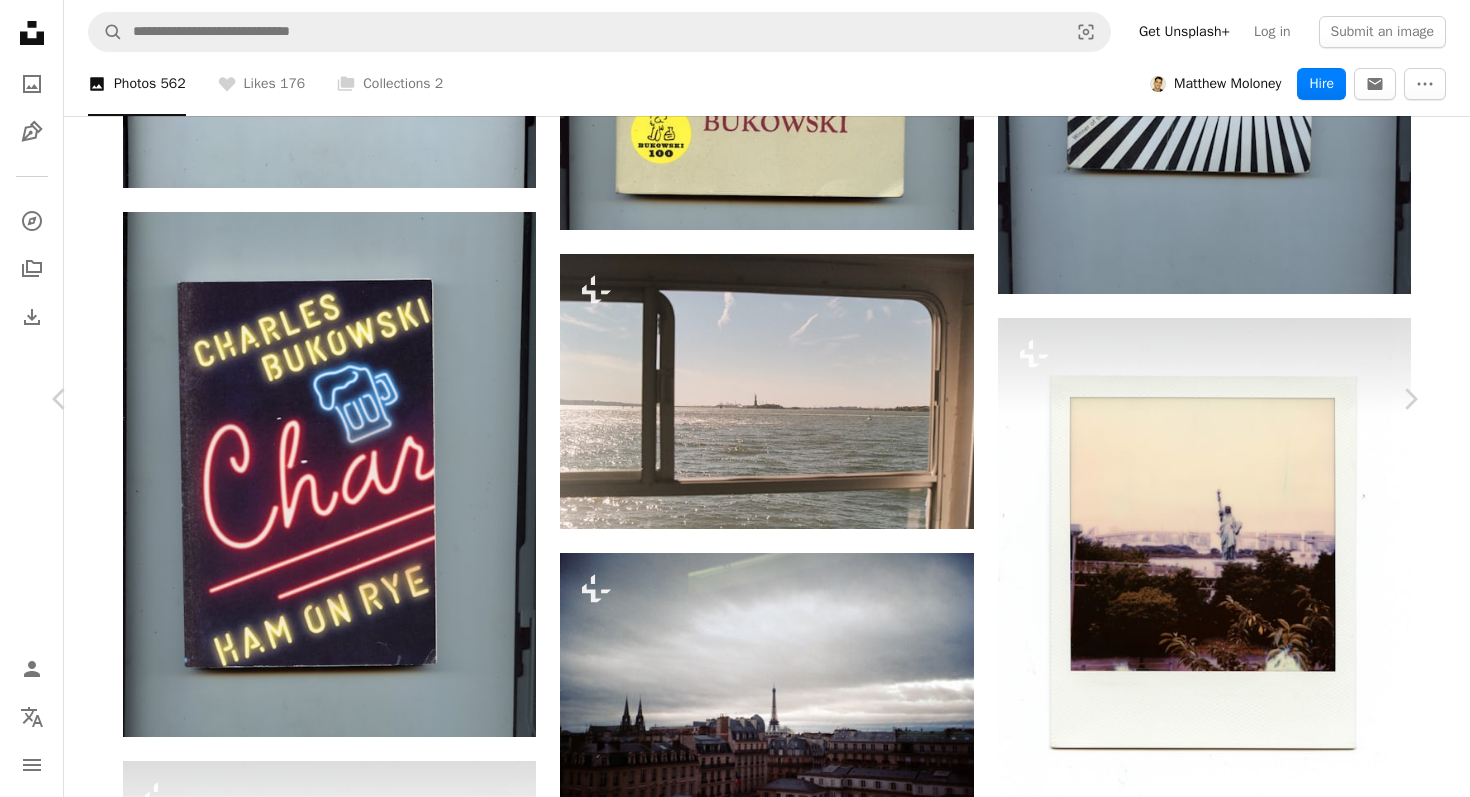 click on "An X shape Chevron left Chevron right Matthew Moloney For  Unsplash+ A heart A plus sign A lock Download Zoom in A forward-right arrow Share More Actions City and infrastructure › Tower Eiffel Tower on Film A map marker Paris, France Calendar outlined Published  3 days ago Camera Canon, EOS R Safety Licensed under the  Unsplash+ License painting paris eiffel tower france artwork silhouette museum tower landmark eiffel famous view iconic landmark Free pictures From this series Chevron right Plus sign for Unsplash+ Plus sign for Unsplash+ Plus sign for Unsplash+ Plus sign for Unsplash+ Plus sign for Unsplash+ Plus sign for Unsplash+ Plus sign for Unsplash+ Plus sign for Unsplash+ Plus sign for Unsplash+ Related images Plus sign for Unsplash+ A heart A plus sign Michael T For  Unsplash+ A lock Download Plus sign for Unsplash+ A heart A plus sign Casey Horner For  Unsplash+ A lock Download Plus sign for Unsplash+ A heart A plus sign Getty Images For  Unsplash+ A lock Download Plus sign for Unsplash+ A heart" at bounding box center (735, 3056) 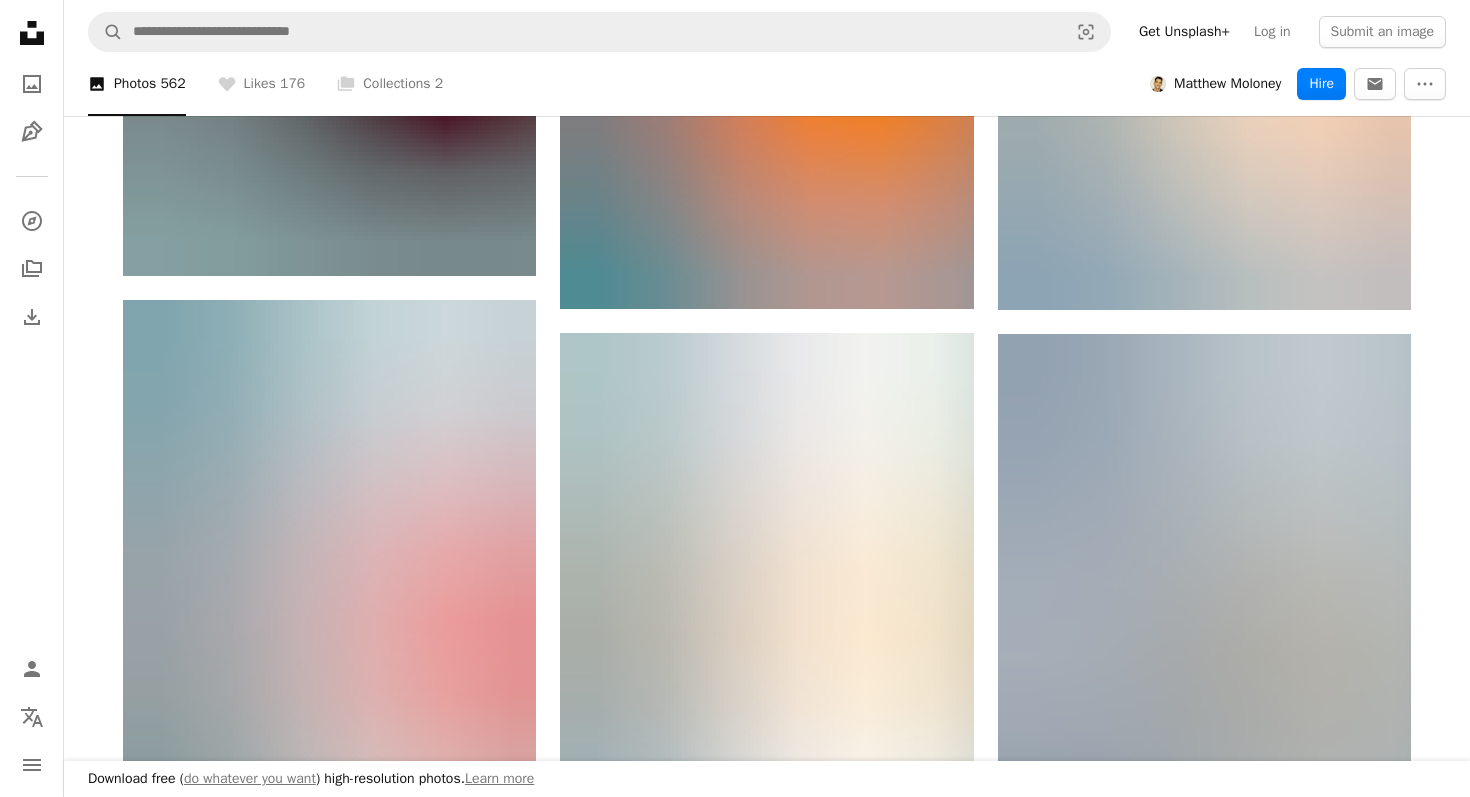 scroll, scrollTop: 0, scrollLeft: 0, axis: both 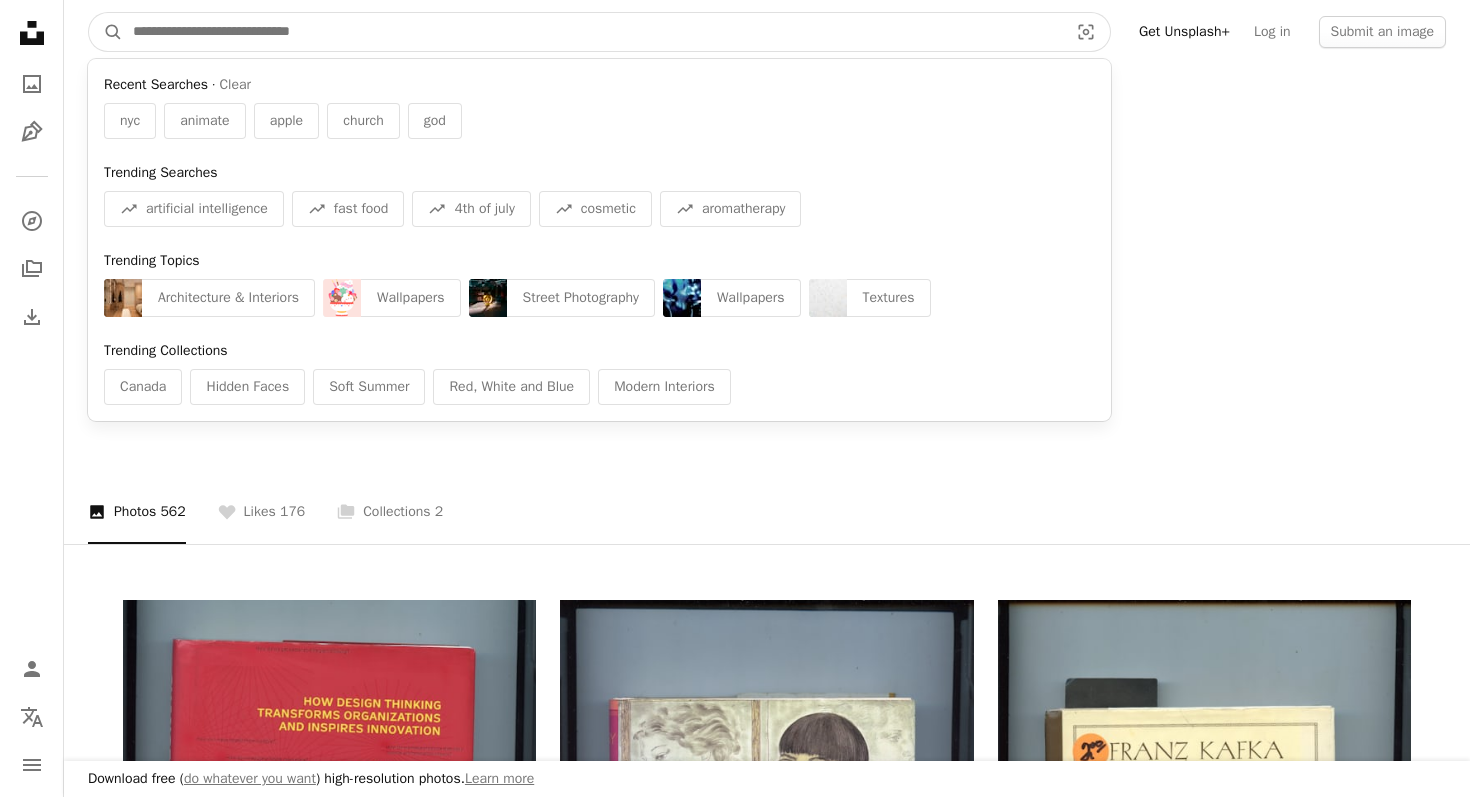 click at bounding box center (592, 32) 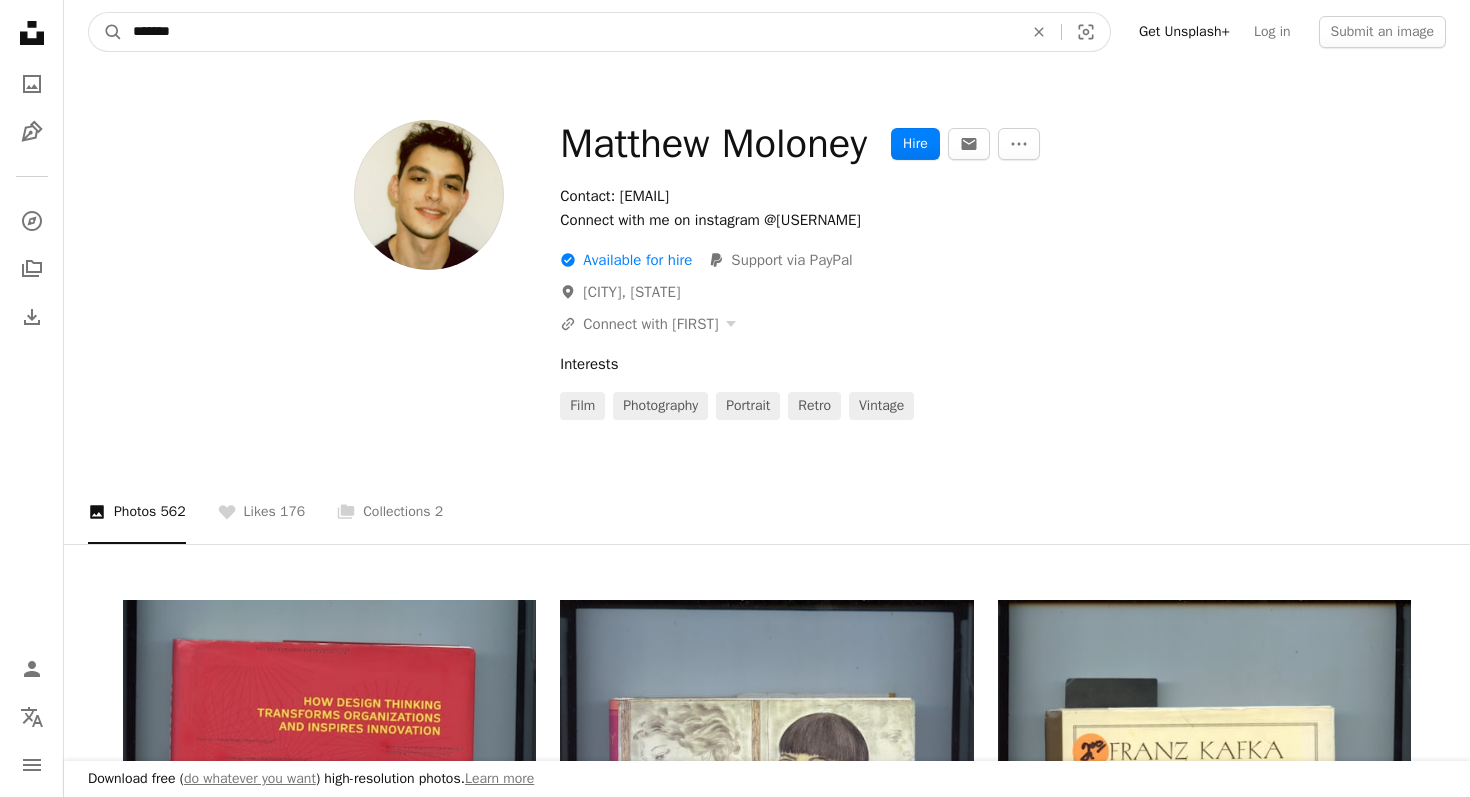 type on "****" 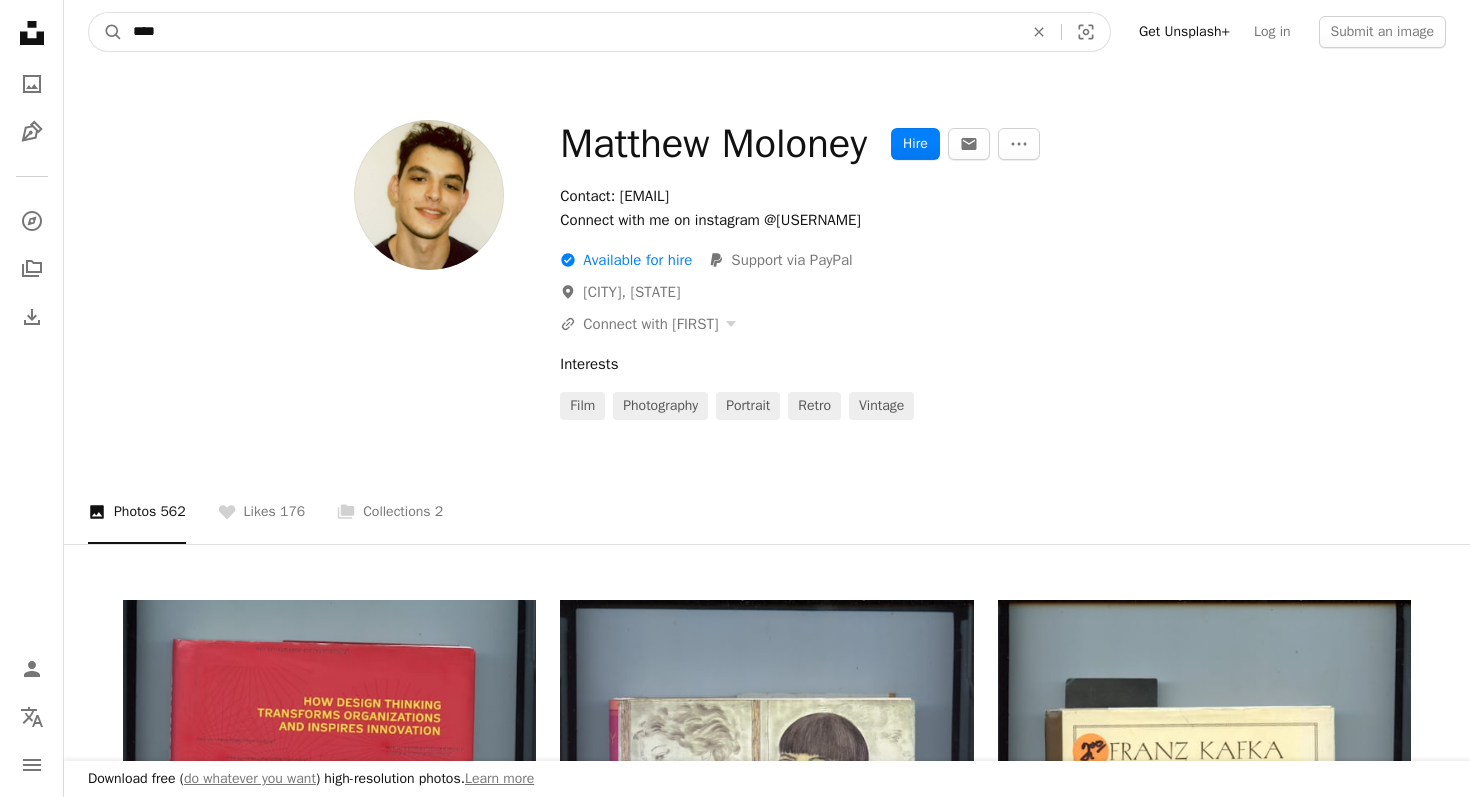 click on "A magnifying glass" at bounding box center (106, 32) 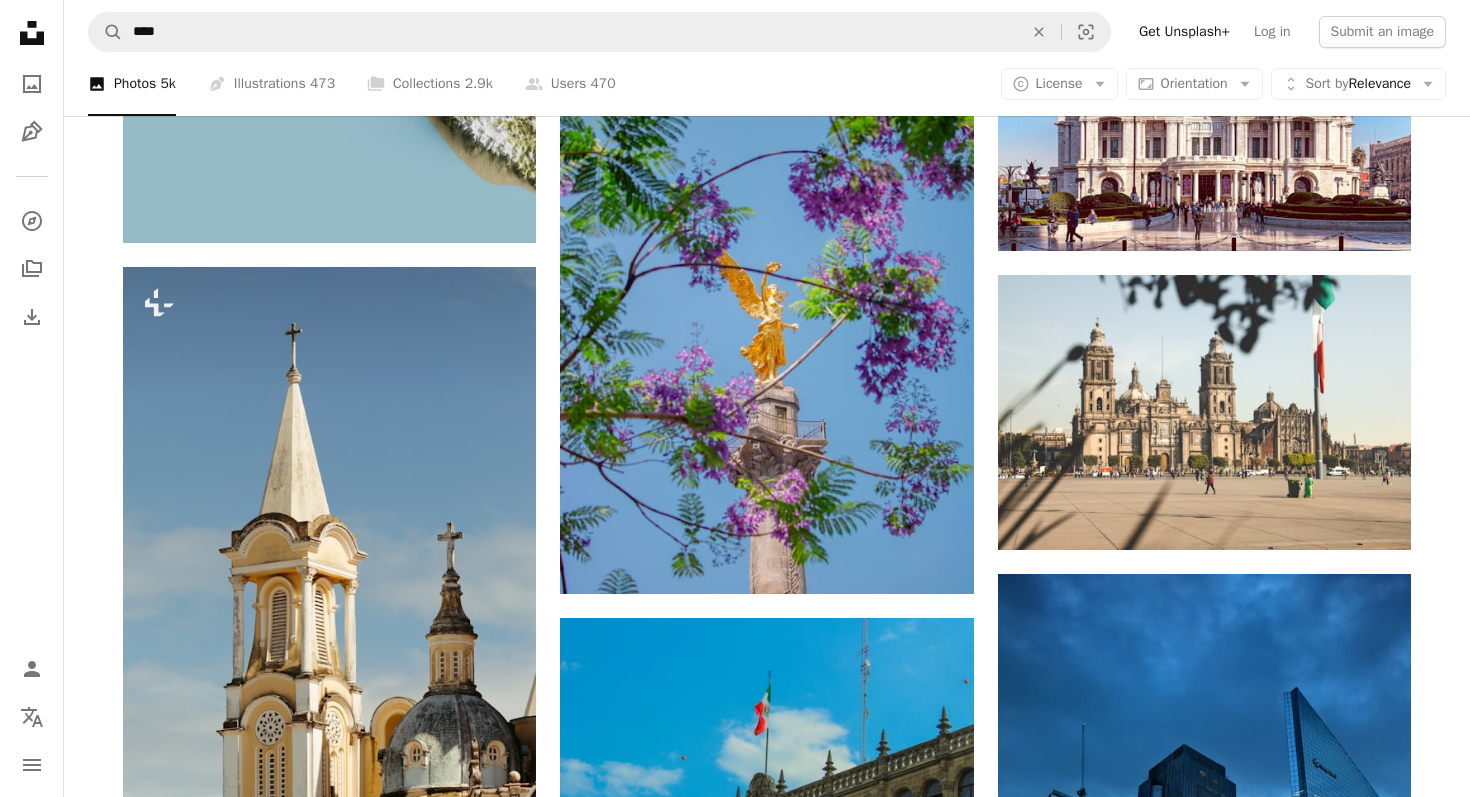 scroll, scrollTop: 0, scrollLeft: 0, axis: both 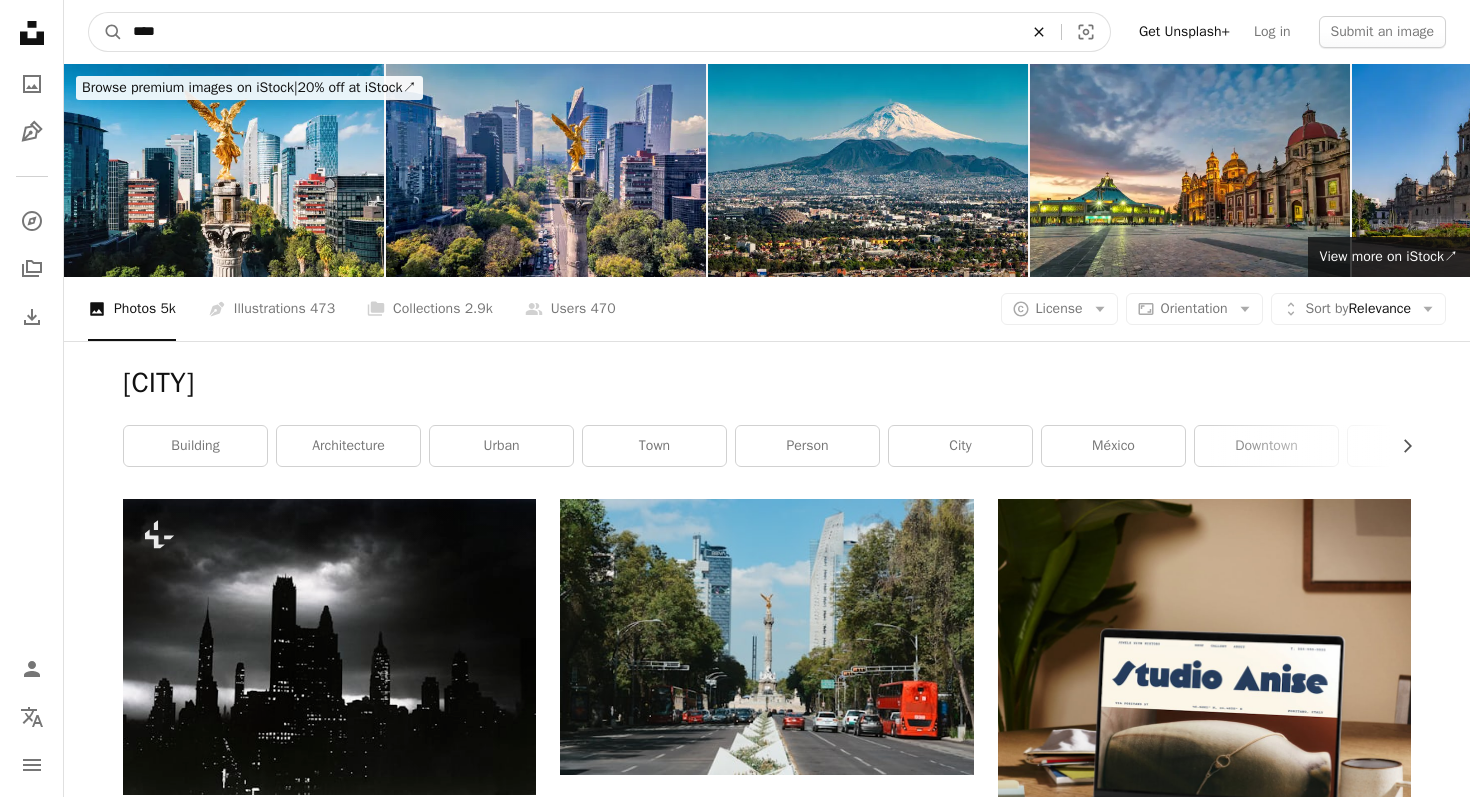 click on "An X shape" 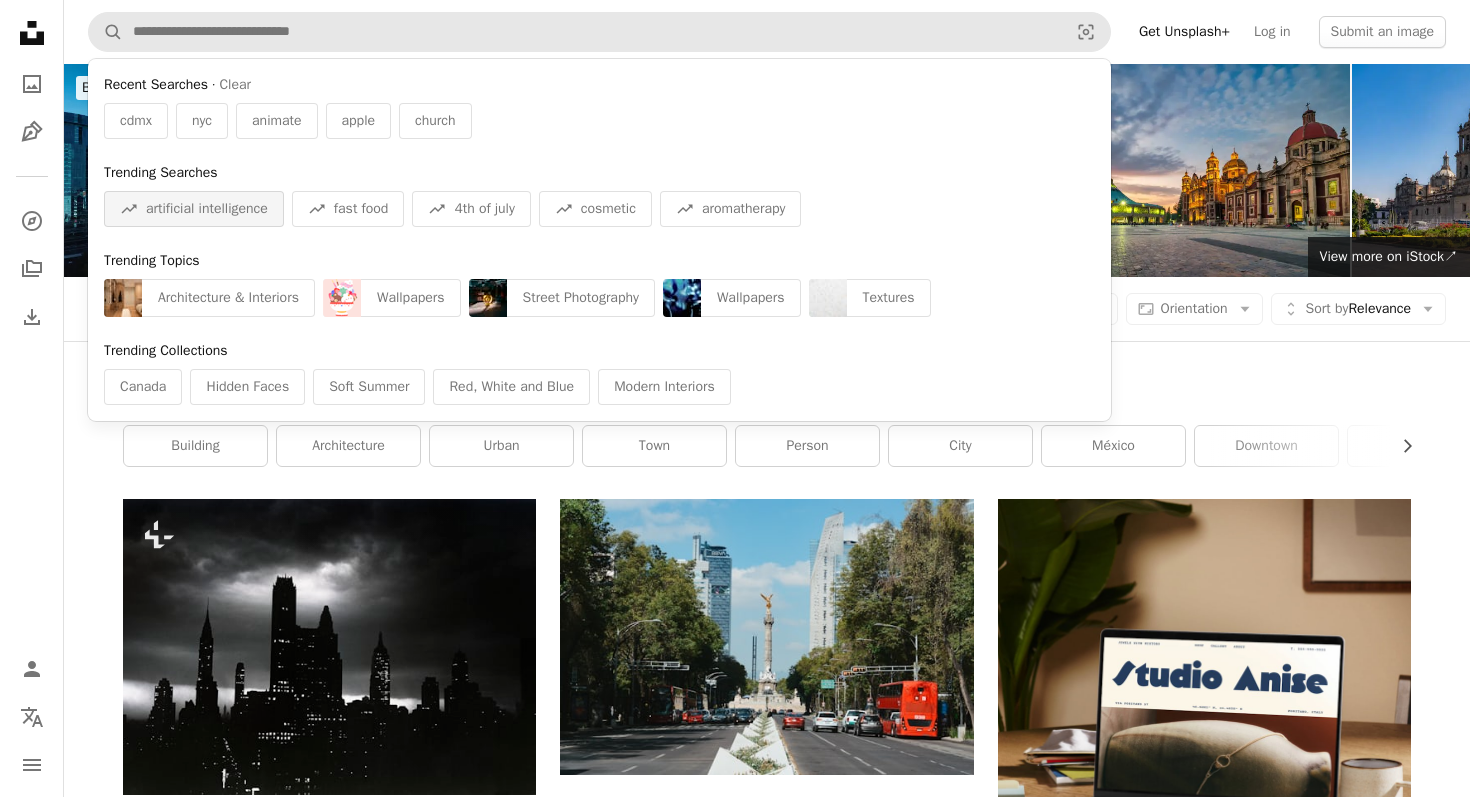 click on "A trend sign artificial intelligence" at bounding box center [194, 209] 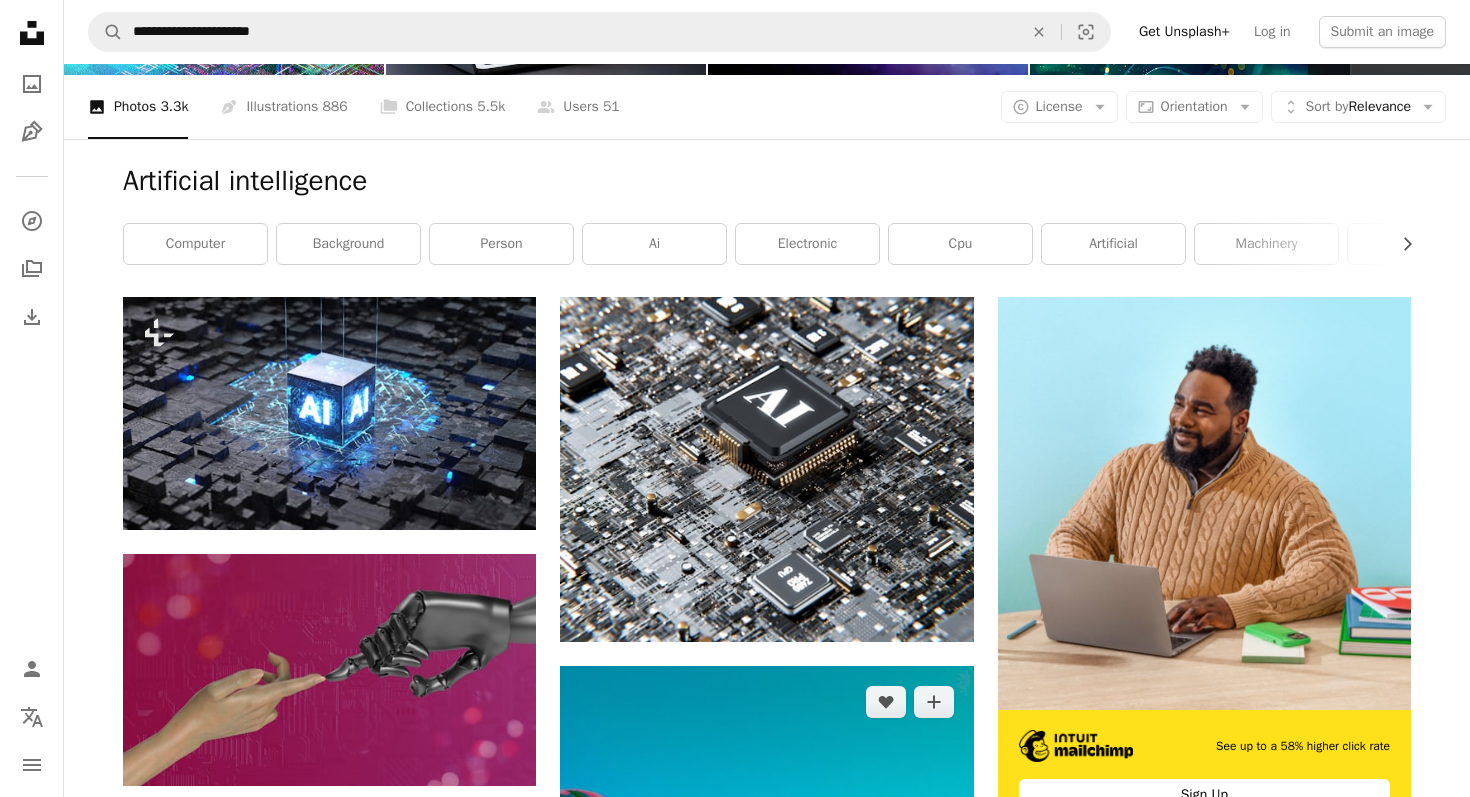 scroll, scrollTop: 0, scrollLeft: 0, axis: both 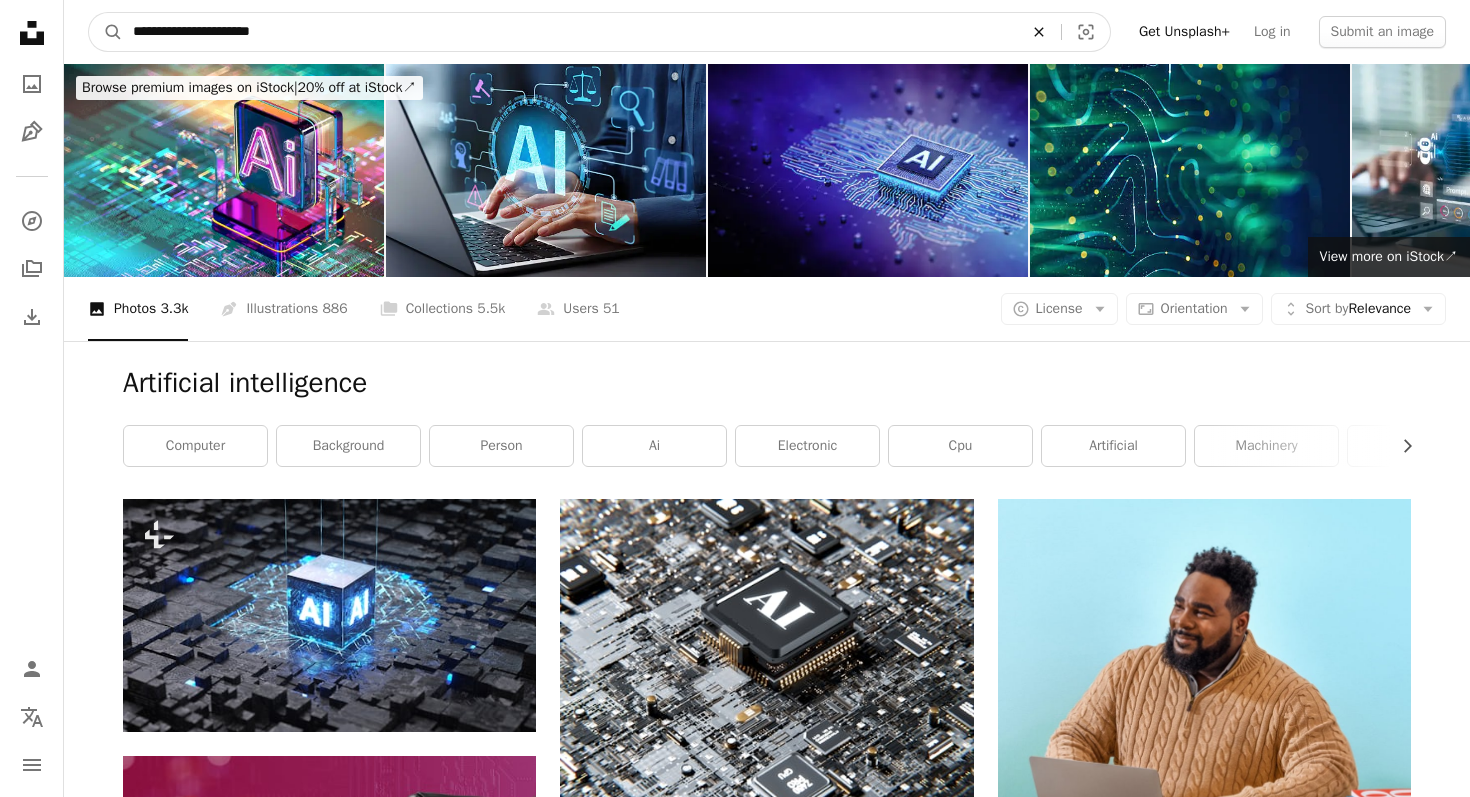 click on "An X shape" 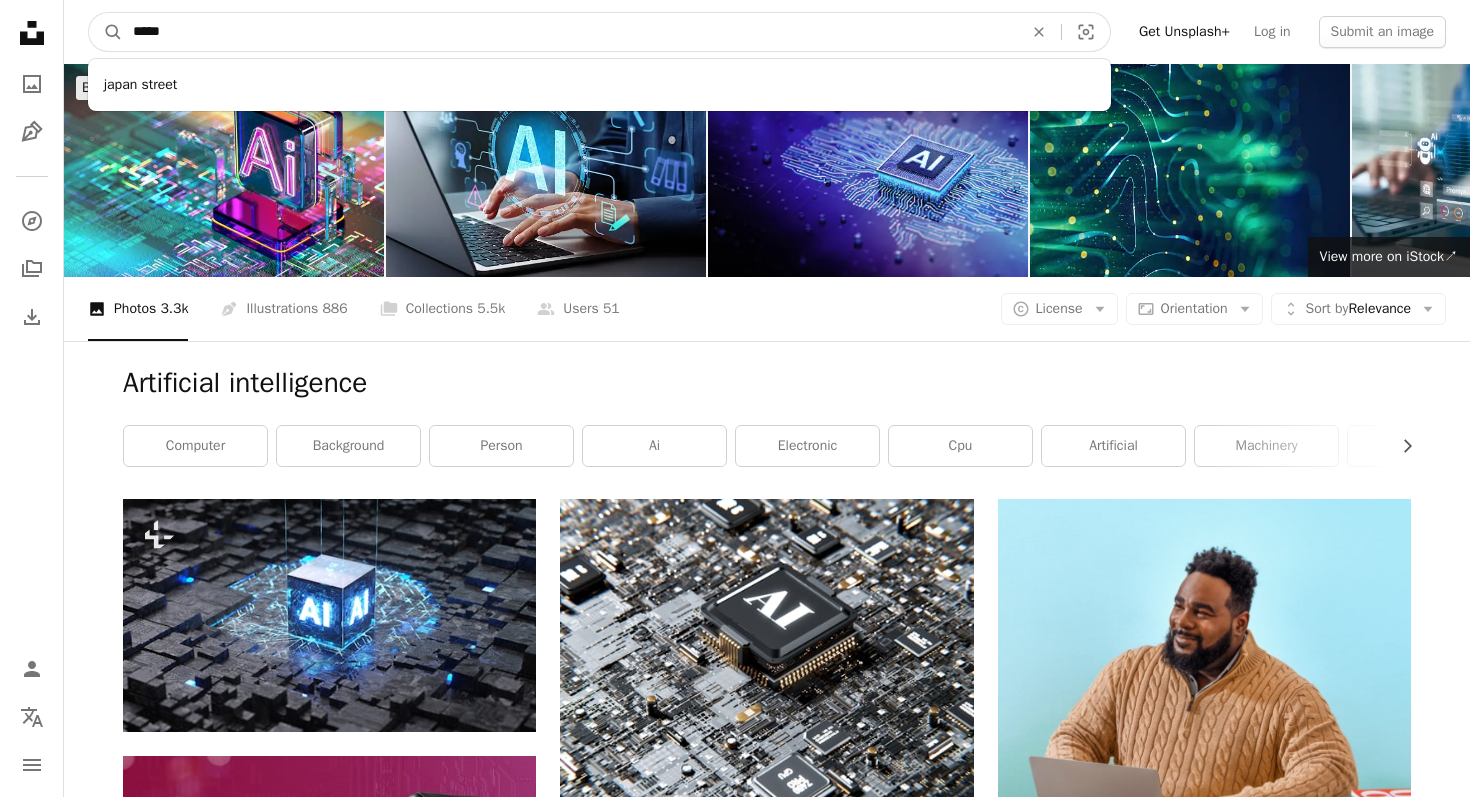 type on "*****" 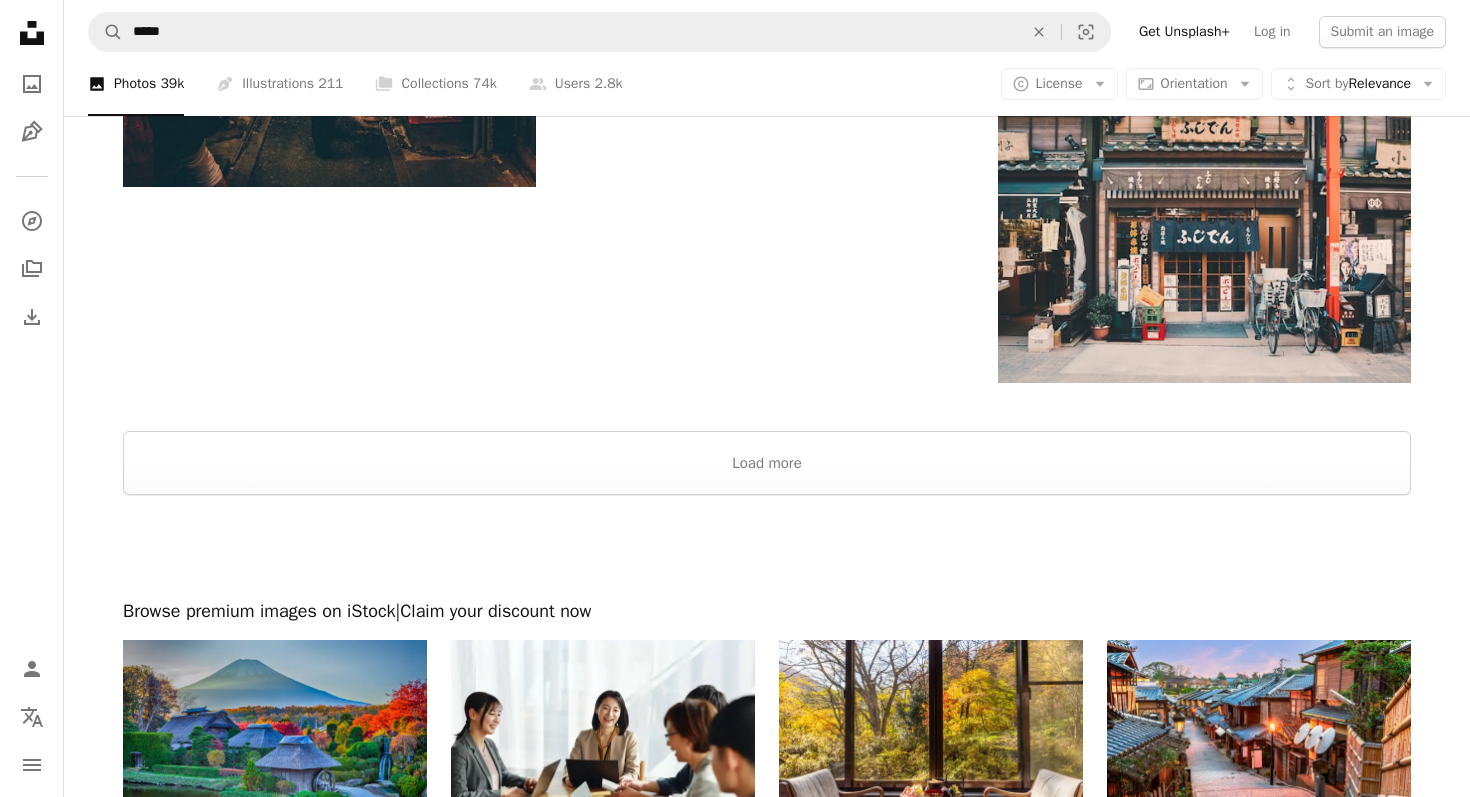 scroll, scrollTop: 3183, scrollLeft: 0, axis: vertical 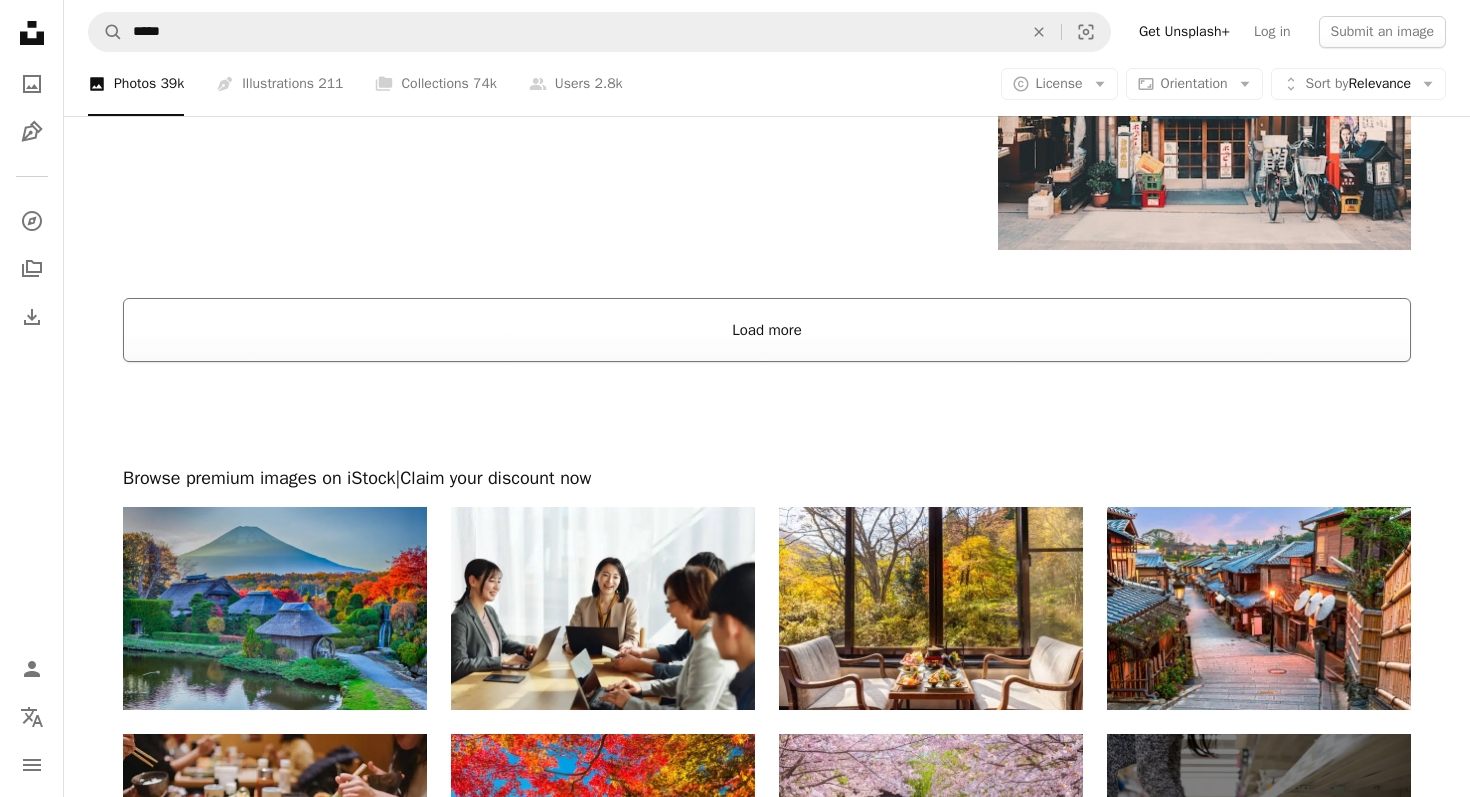 click on "Load more" at bounding box center (767, 330) 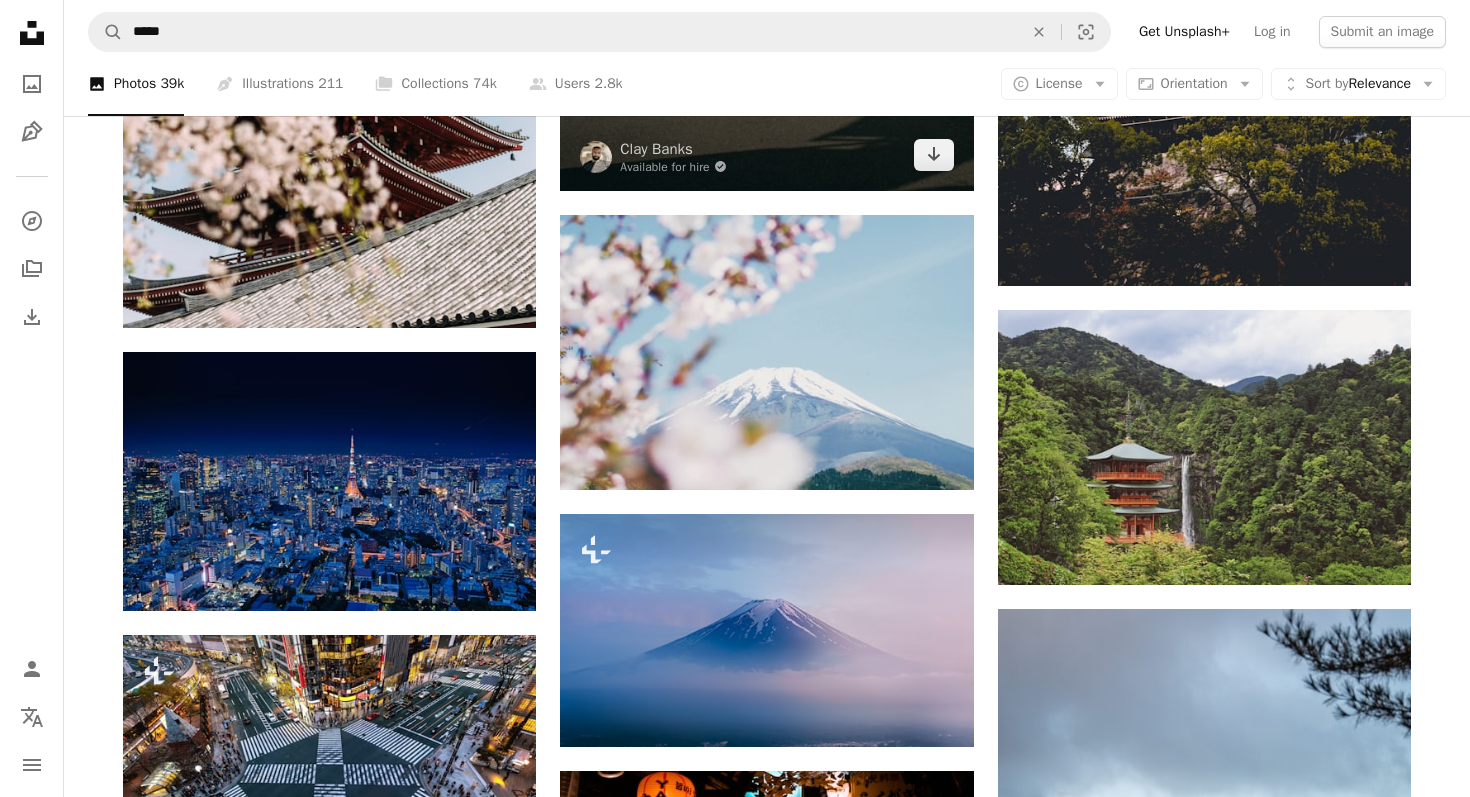 scroll, scrollTop: 9374, scrollLeft: 0, axis: vertical 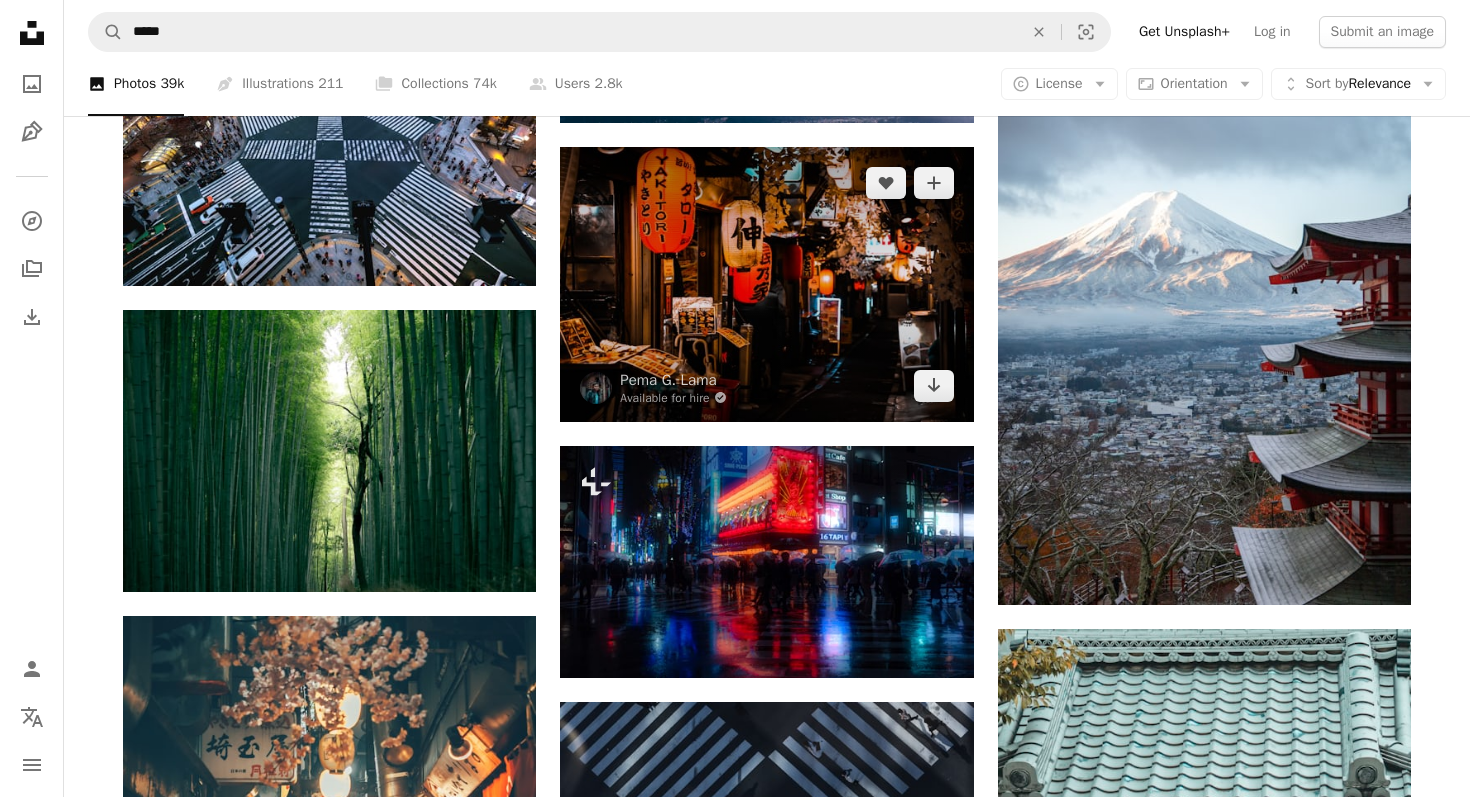 click at bounding box center [766, 284] 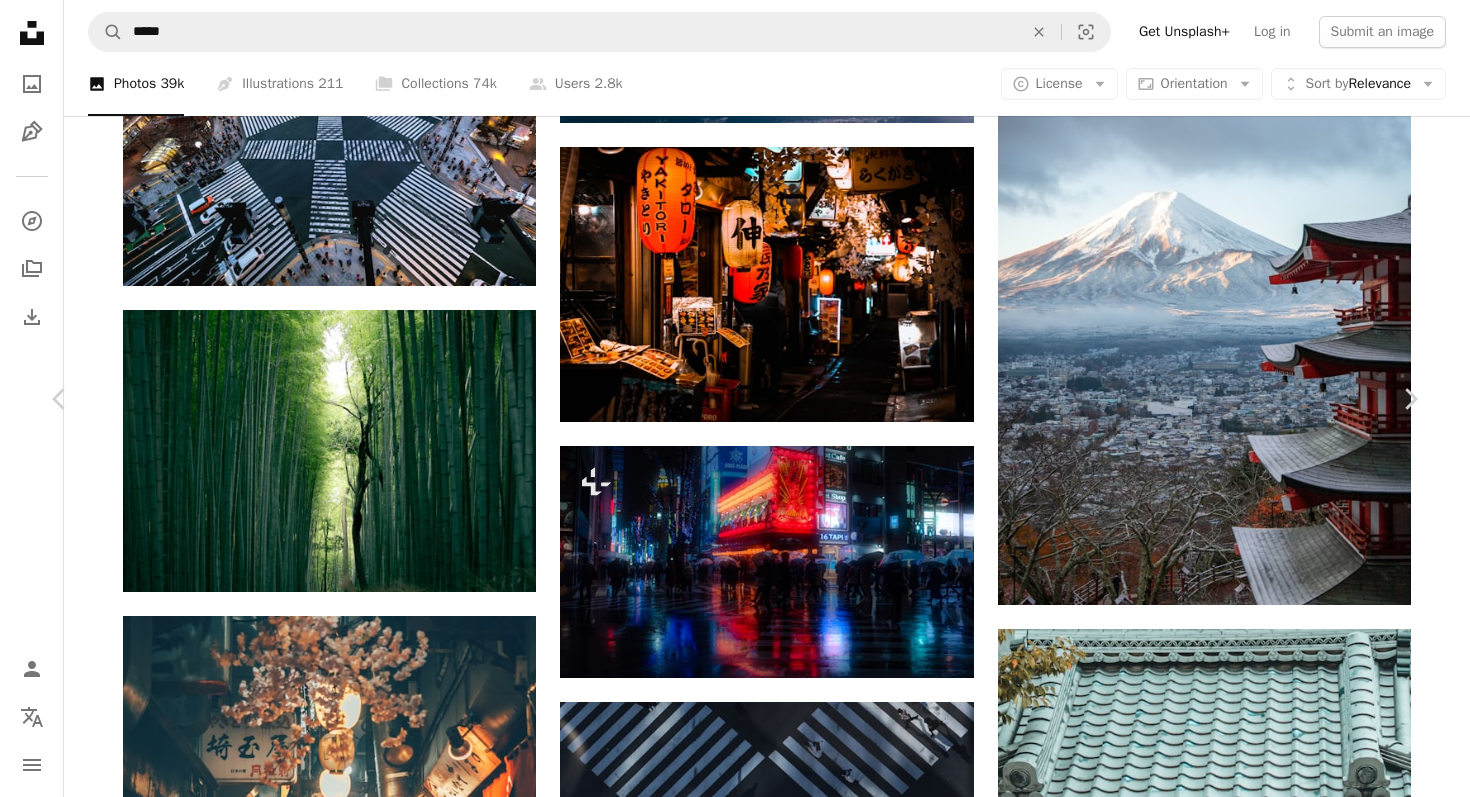 click on "Download free" at bounding box center [1221, 5128] 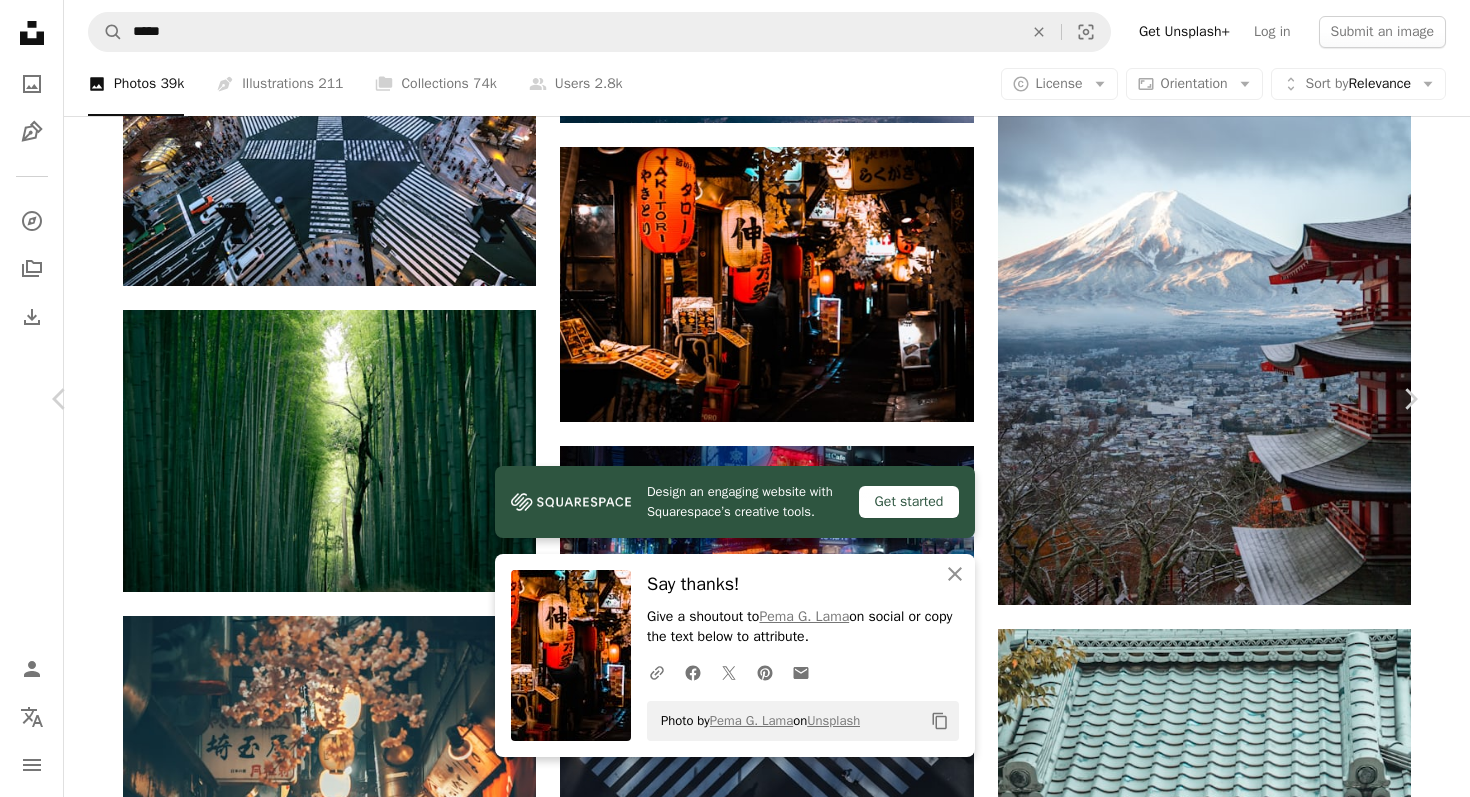 click on "An X shape Chevron left Chevron right Design an engaging website with Squarespace’s creative tools. Get started An X shape Close Say thanks! Give a shoutout to  [FIRST] [LAST]  on social or copy the text below to attribute. A URL sharing icon (chains) Facebook icon X (formerly Twitter) icon Pinterest icon An envelope Photo by  [FIRST] [LAST]  on  Unsplash
Copy content [FIRST] [LAST] Available for hire A checkmark inside of a circle A heart A plus sign Download free Chevron down Zoom in Views 1,813,664 Downloads 29,090 Featured in Street Photography A forward-right arrow Share Info icon Info More Actions The famous alley in Tokyo A map marker [PLACE_NAME], [NUMBER], [NUMBER] [STREET], [CITY], [CITY], [COUNTRY] Calendar outlined Published on  April 8, 2021 Camera Canon, EOS Kiss X7 Safety Free to use under the  Unsplash License japan night tokyo japanese wallpaper bar market street photography restaurants alley shinjuku izakaya building city road street urban lighting text lamp town Backgrounds  |   ↗" at bounding box center (735, 5479) 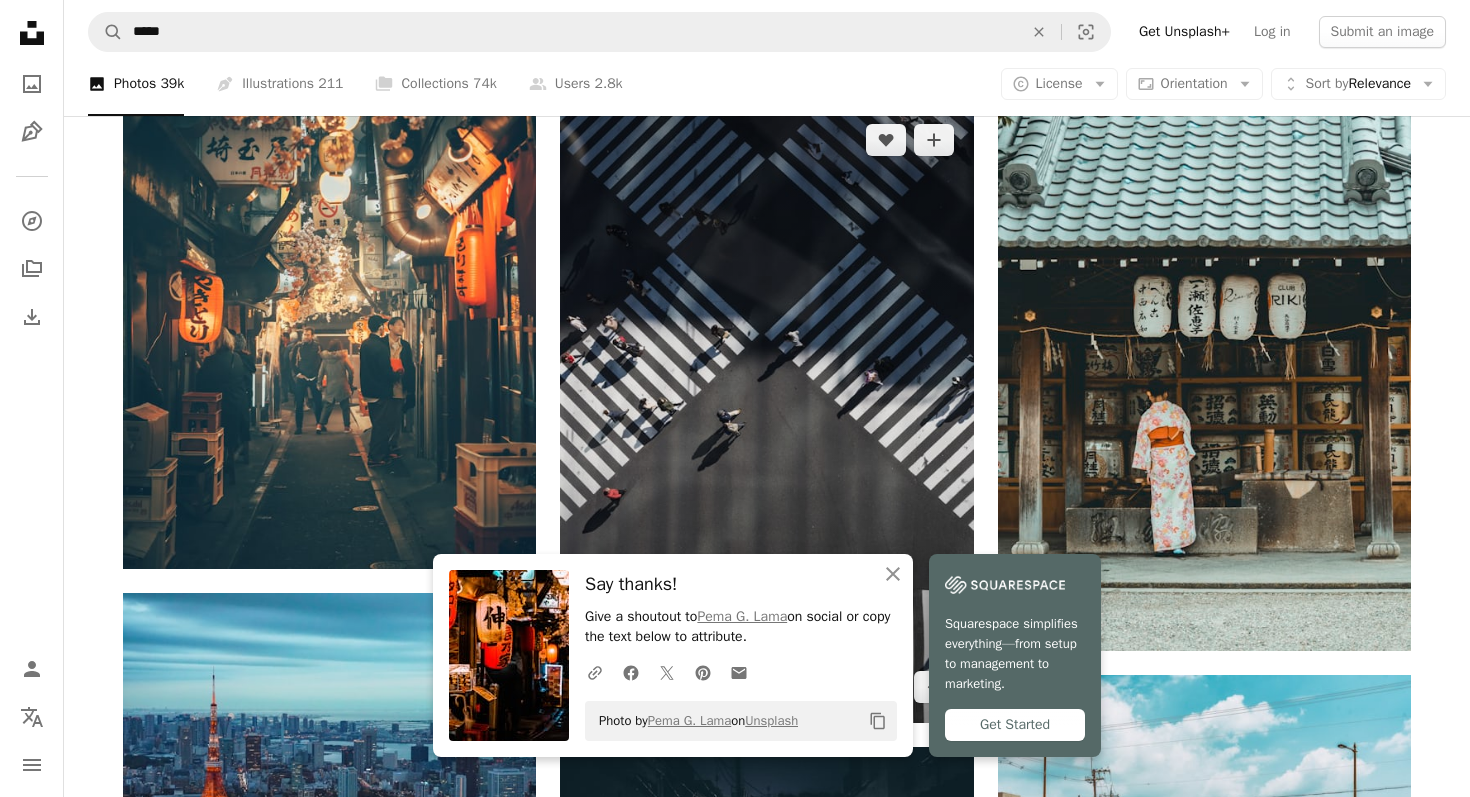 scroll, scrollTop: 9857, scrollLeft: 0, axis: vertical 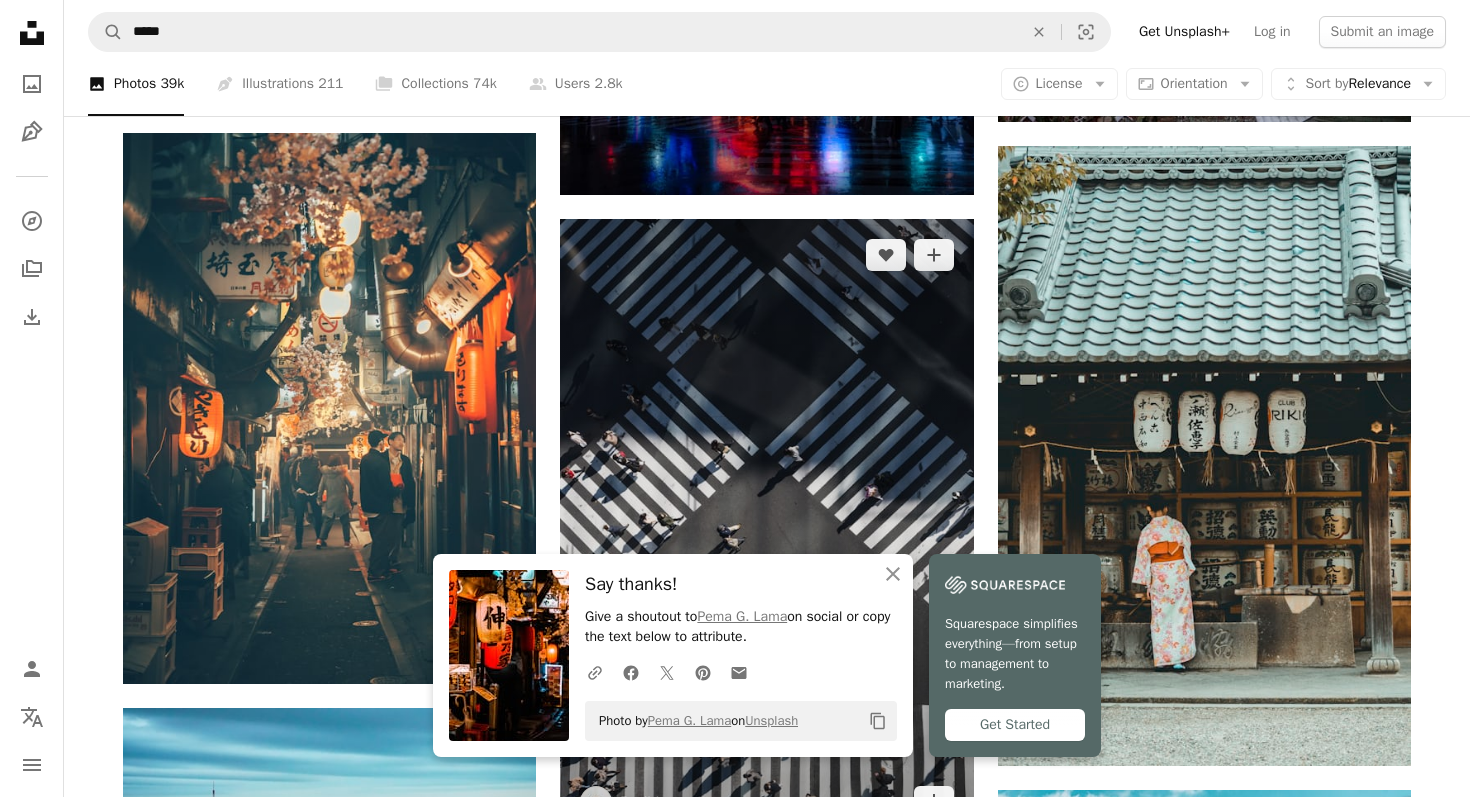 click at bounding box center [766, 528] 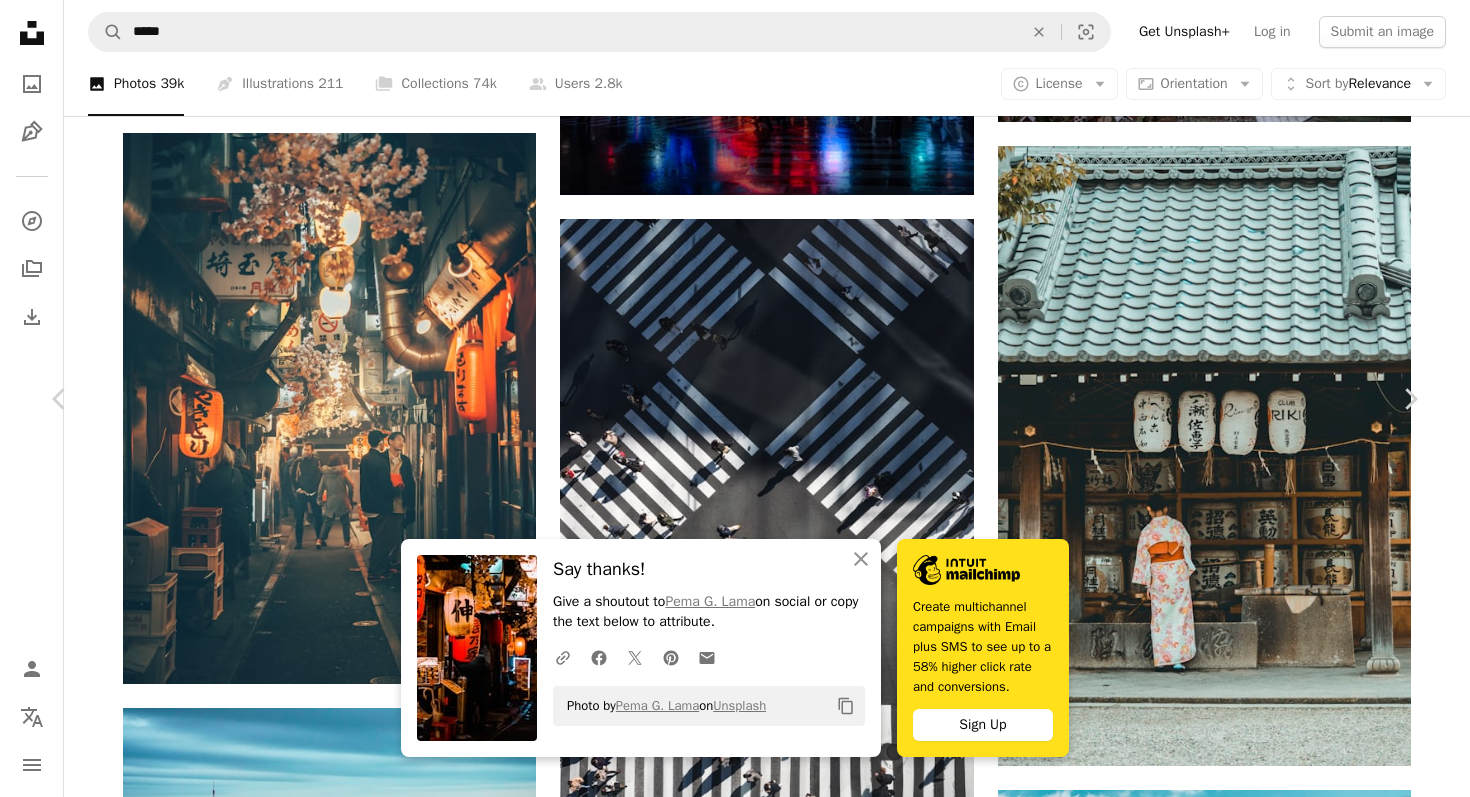 scroll, scrollTop: 1028, scrollLeft: 0, axis: vertical 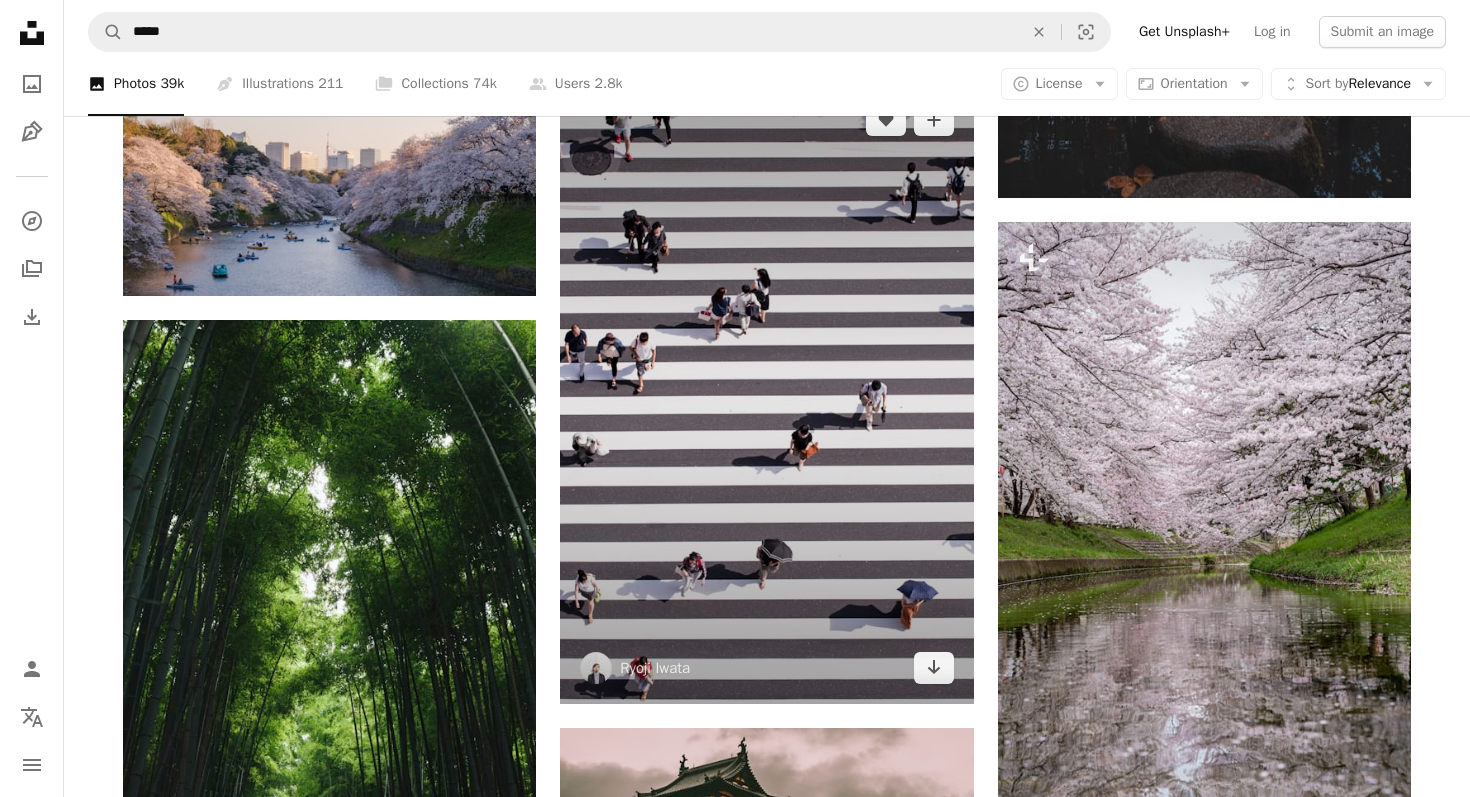 click at bounding box center [766, 393] 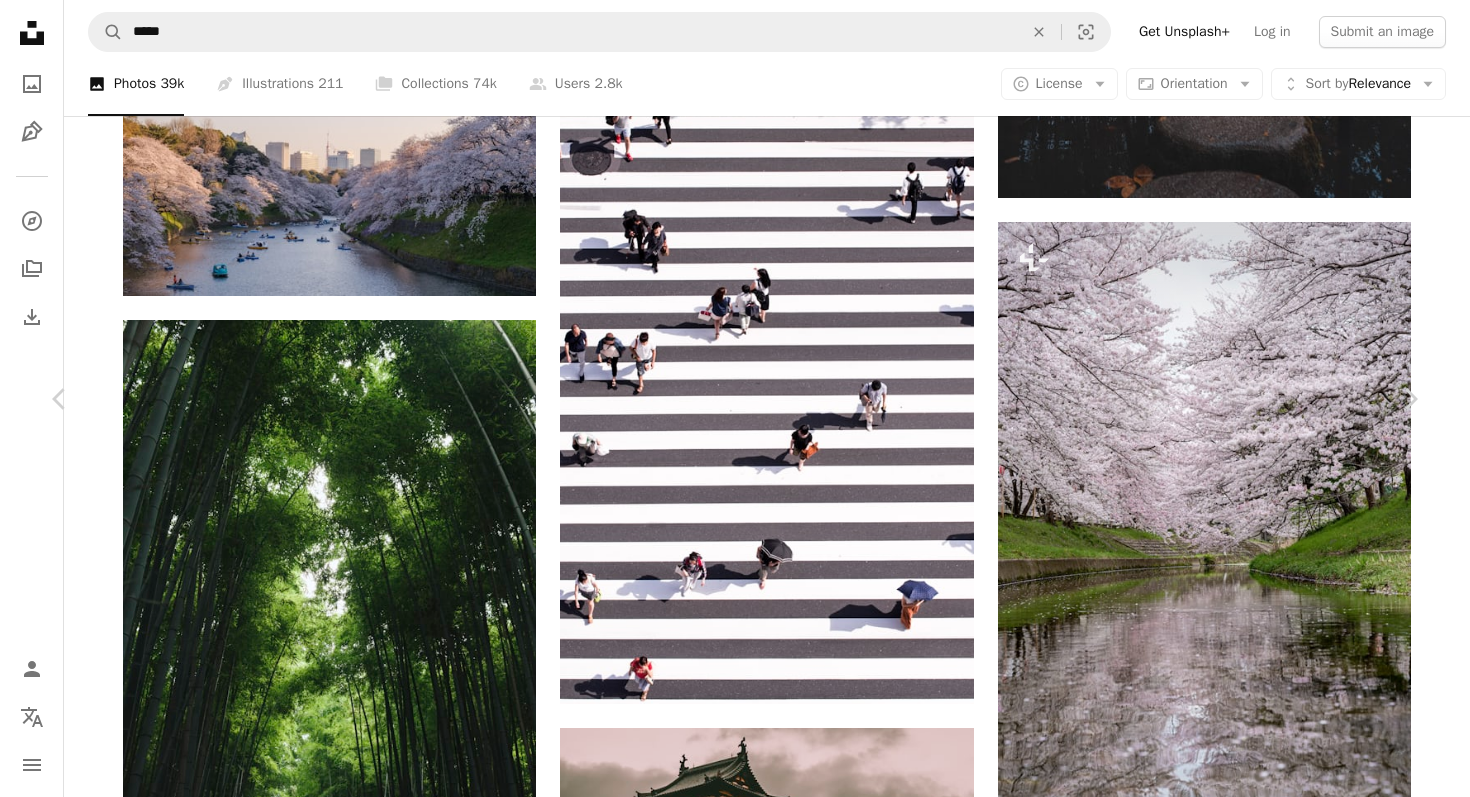 click on "Download free" at bounding box center [1221, 3996] 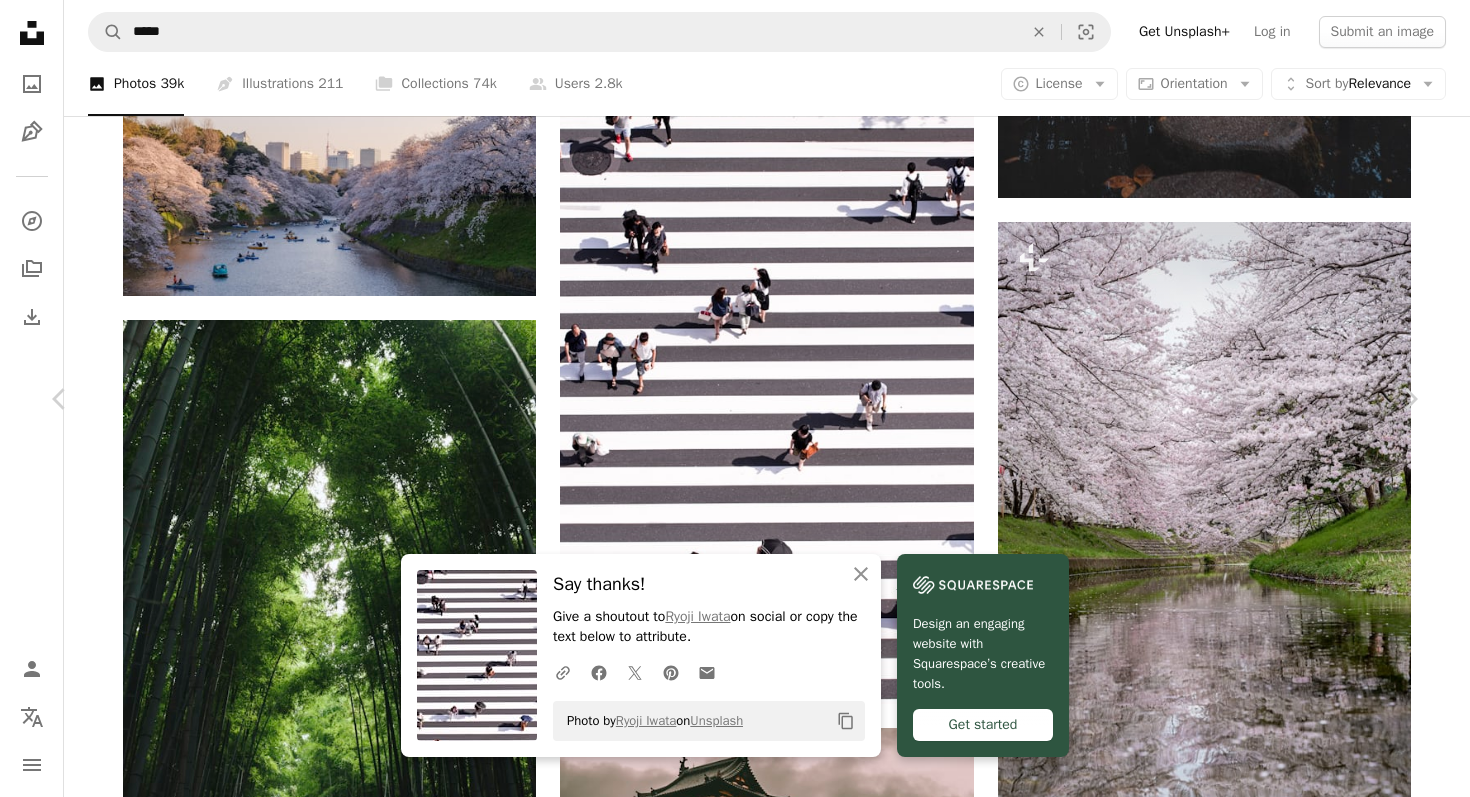 click on "Zoom in" at bounding box center (727, 4348) 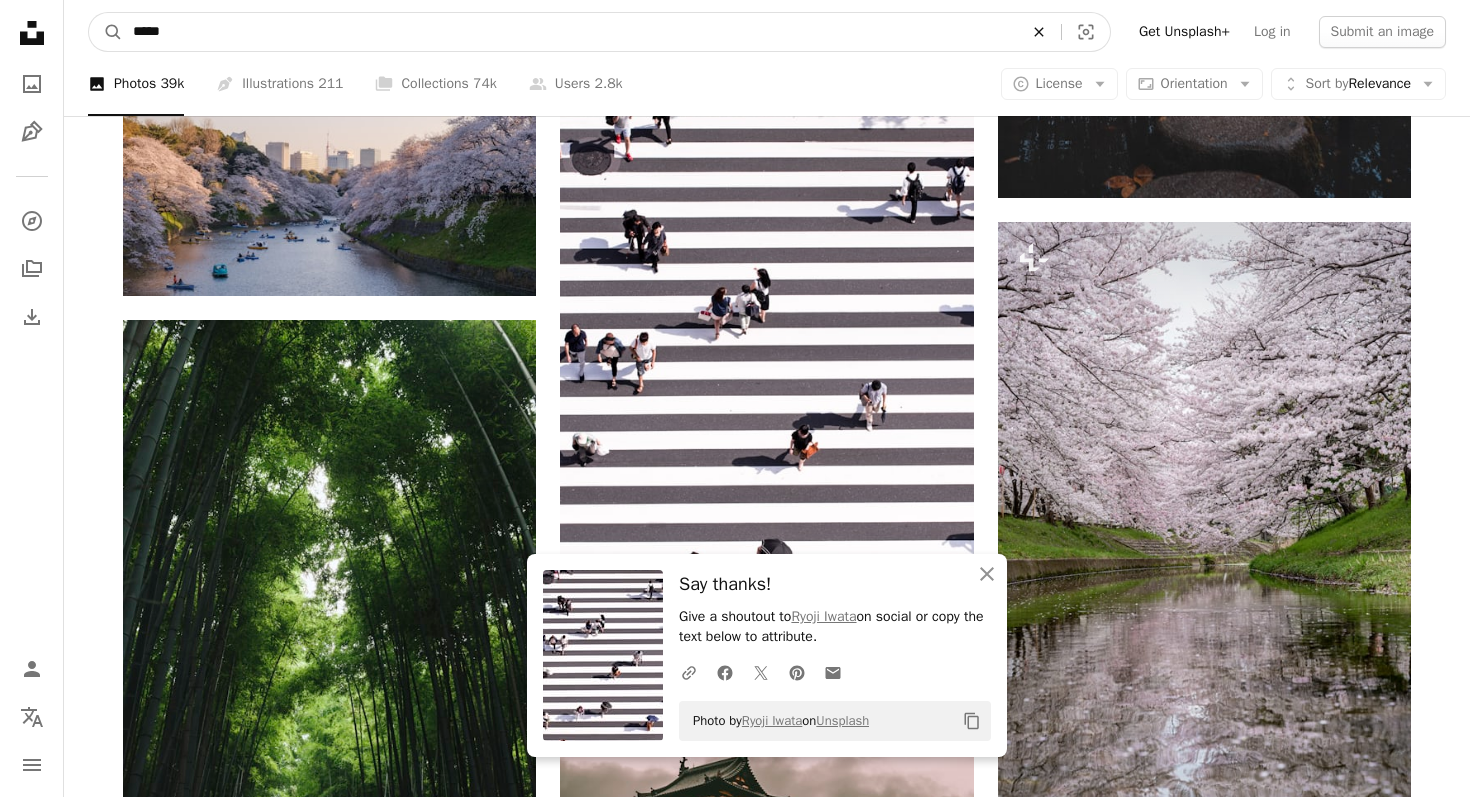 click 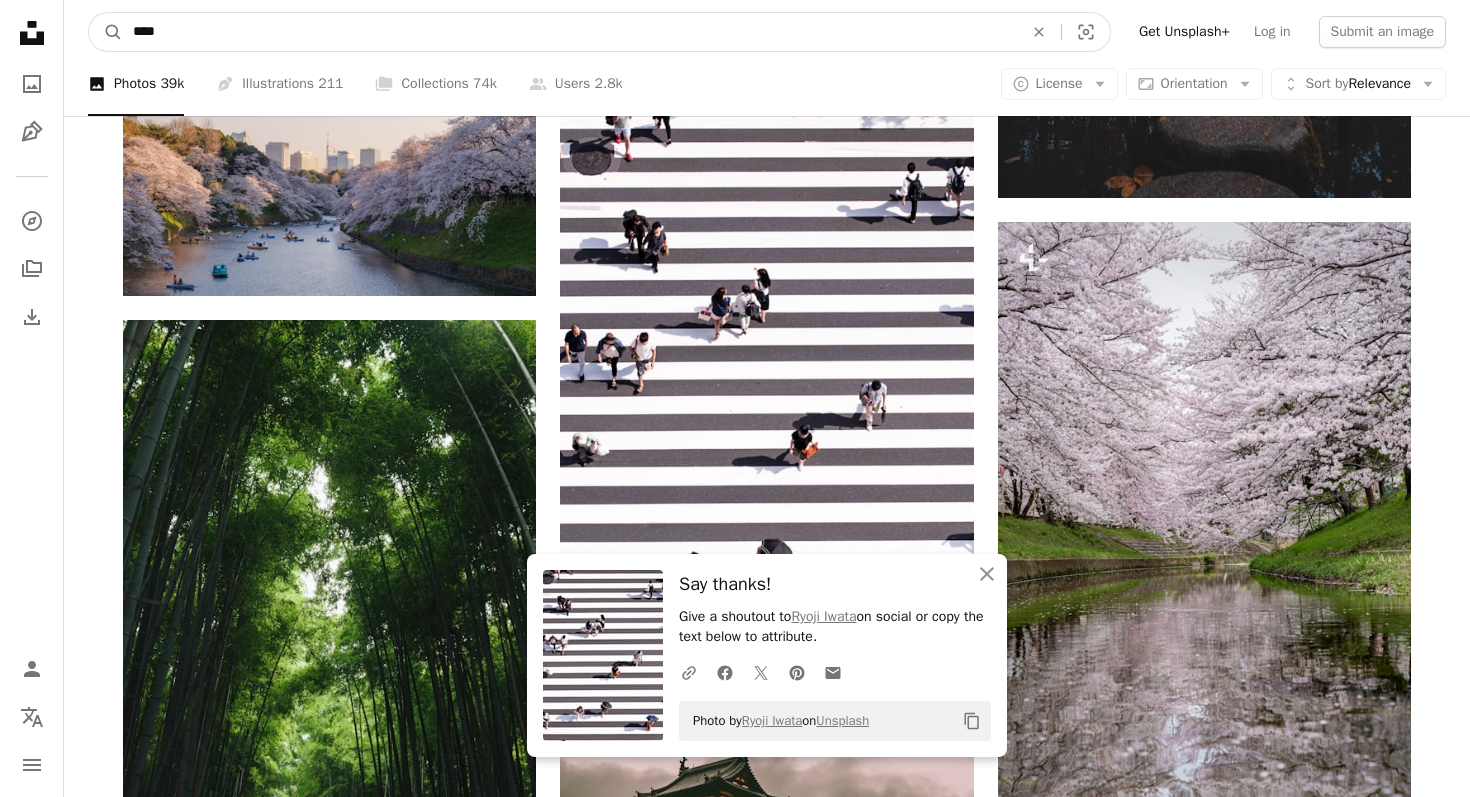 type on "****" 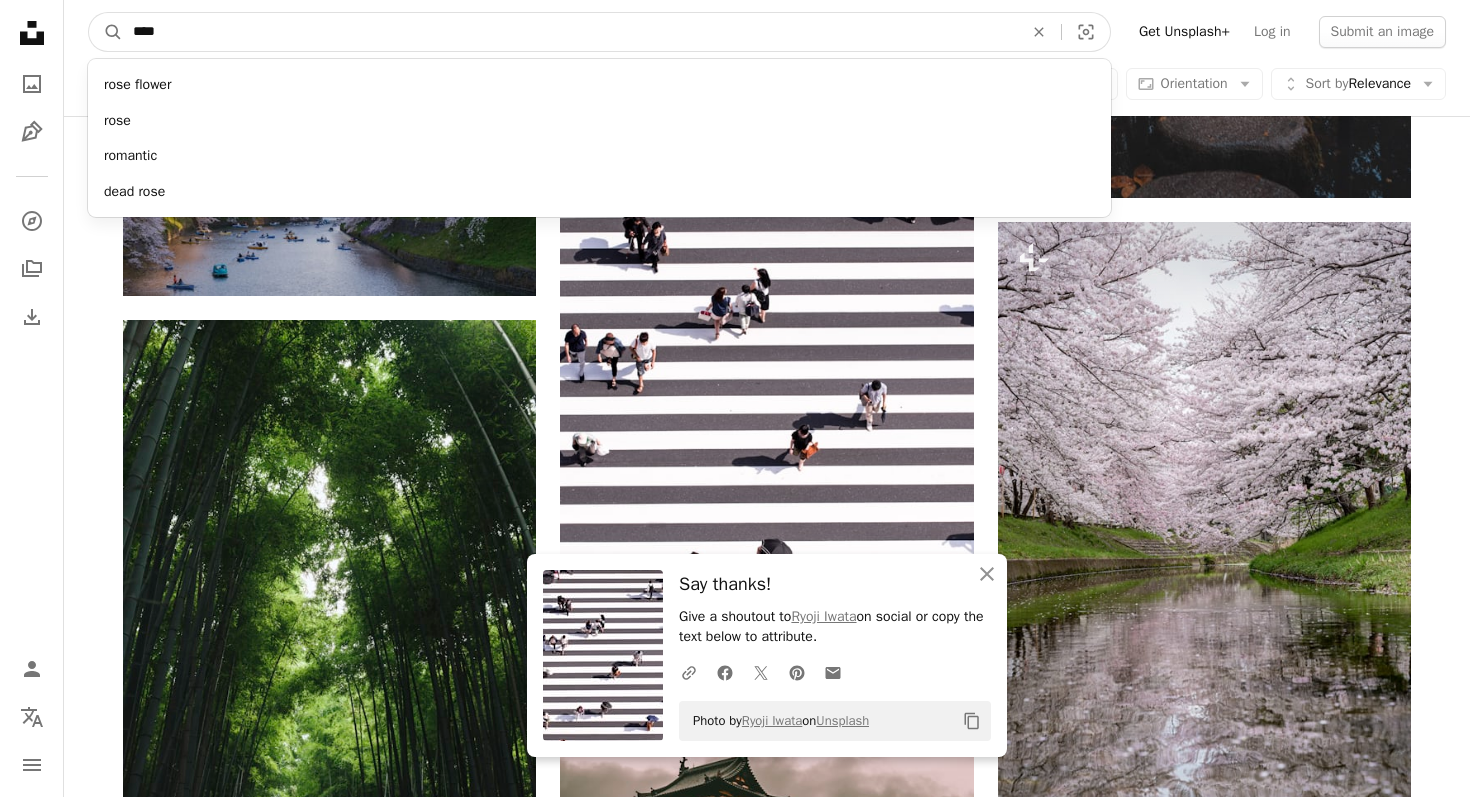 click on "A magnifying glass" at bounding box center [106, 32] 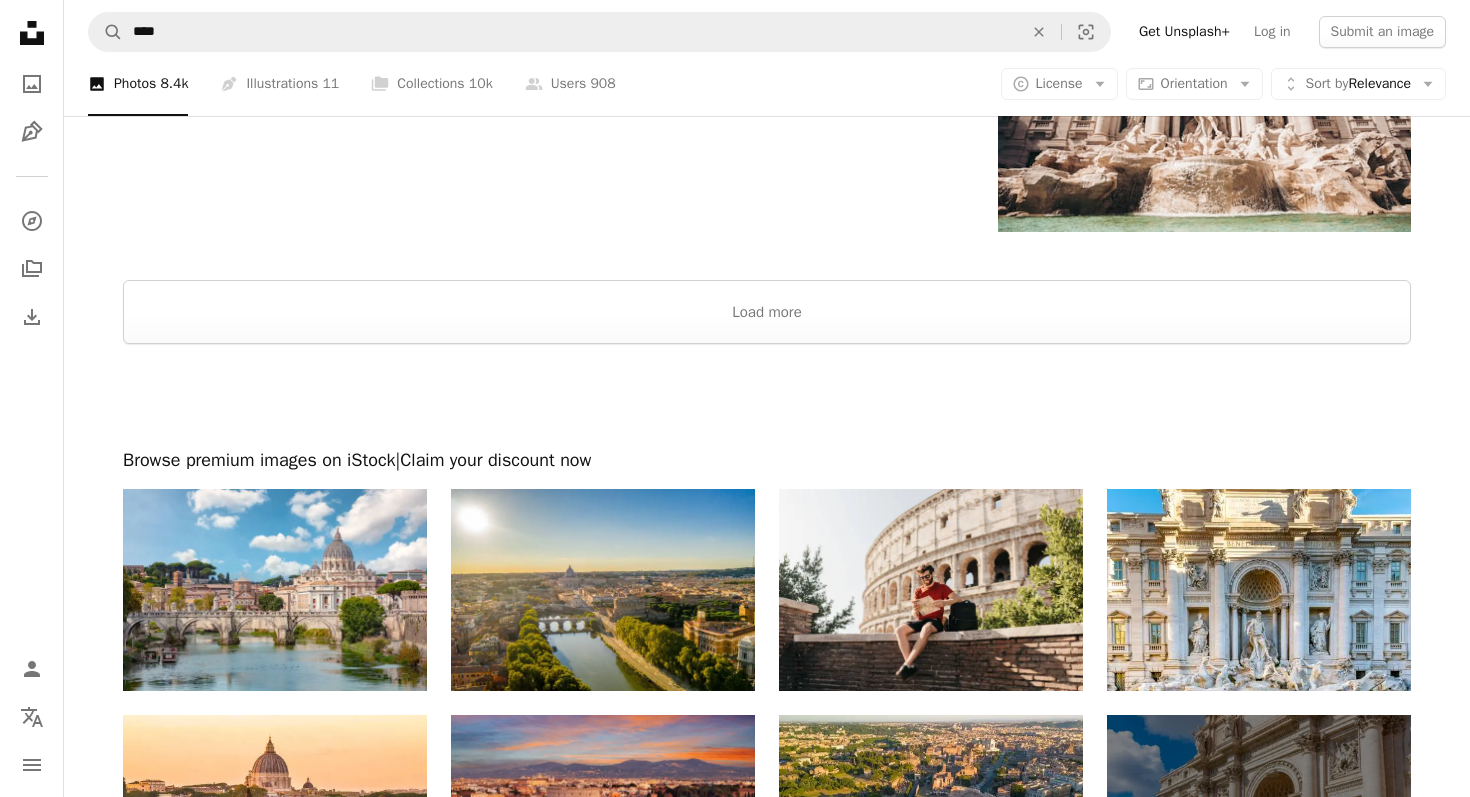 scroll, scrollTop: 3474, scrollLeft: 0, axis: vertical 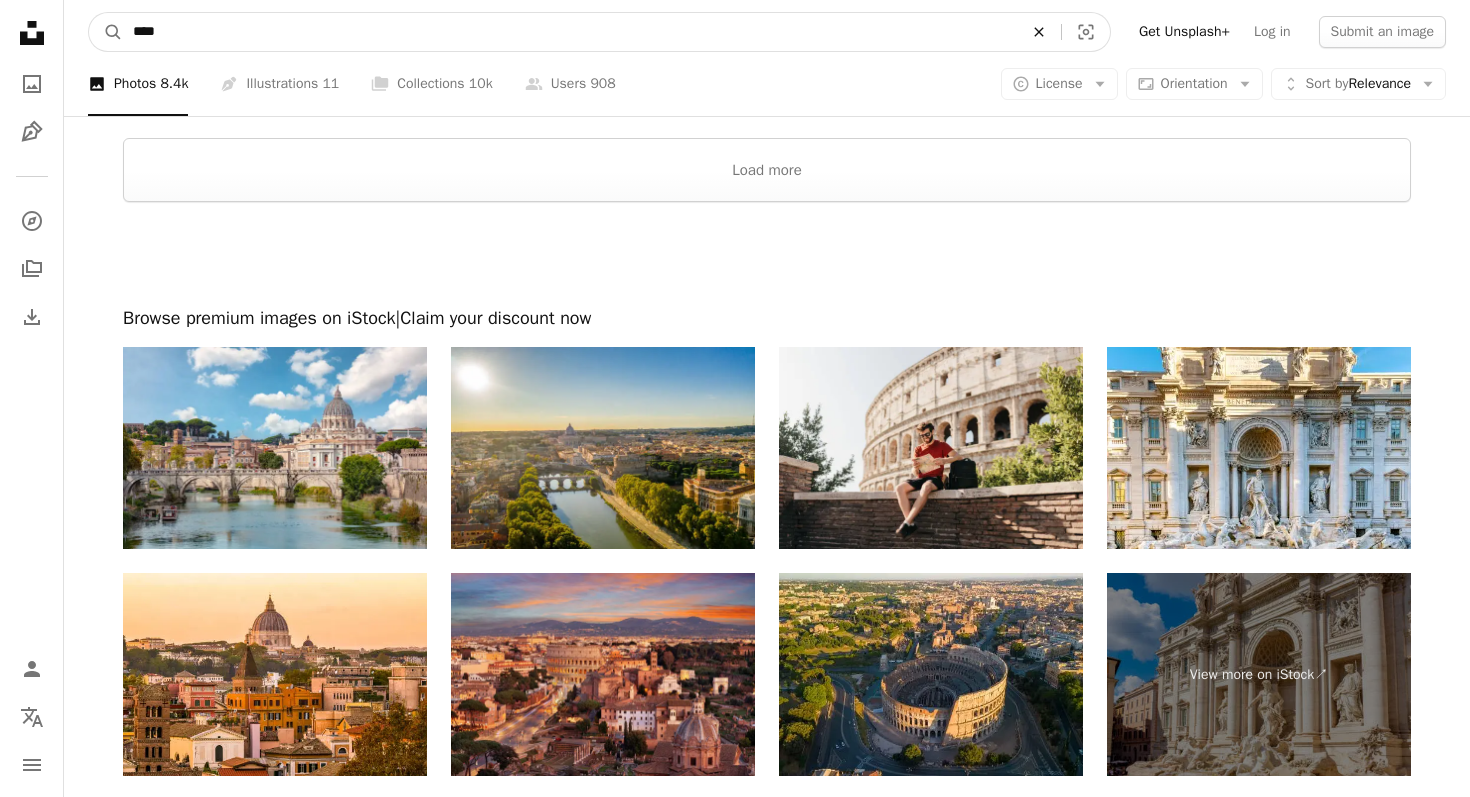 click on "An X shape" at bounding box center [1039, 32] 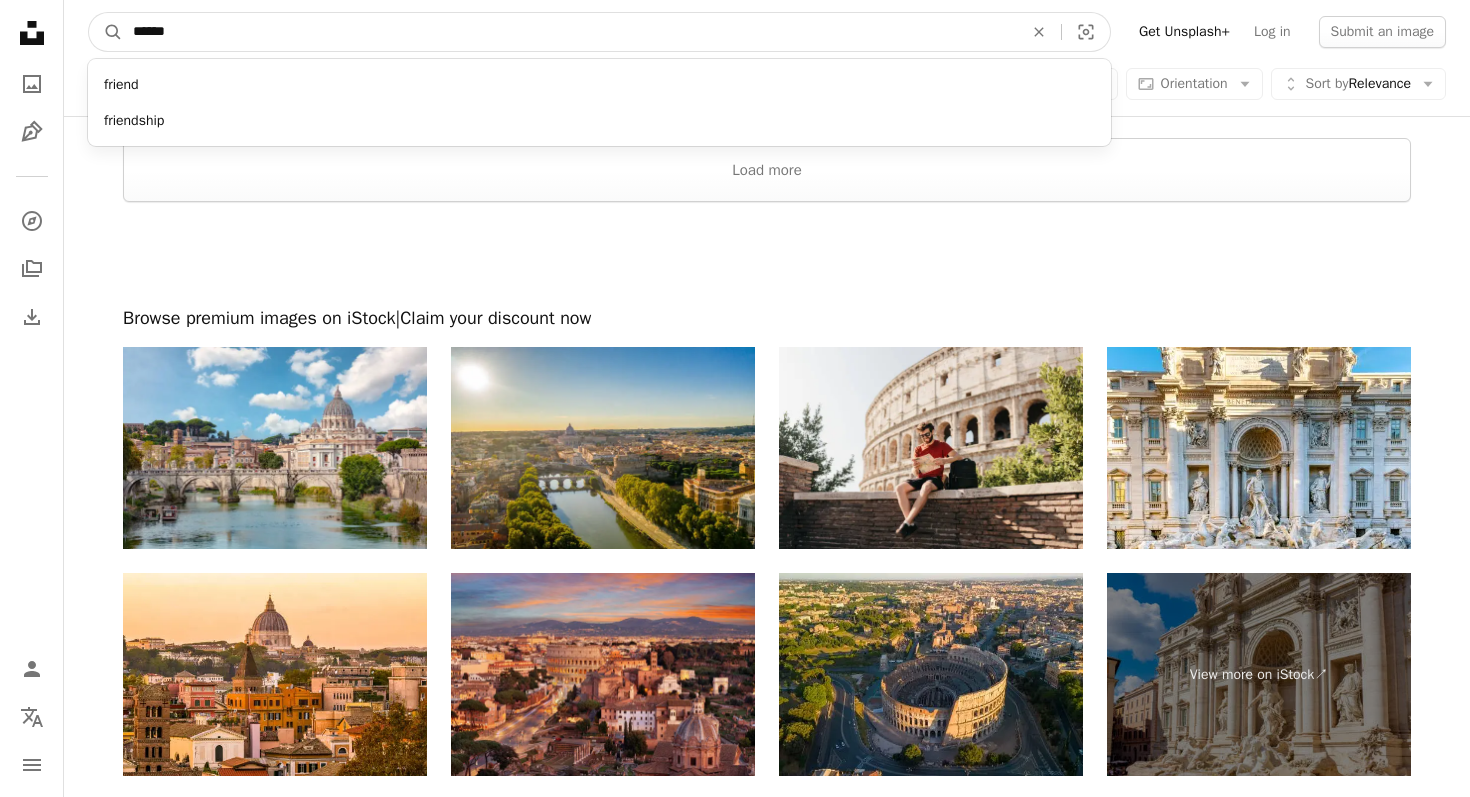 type on "*******" 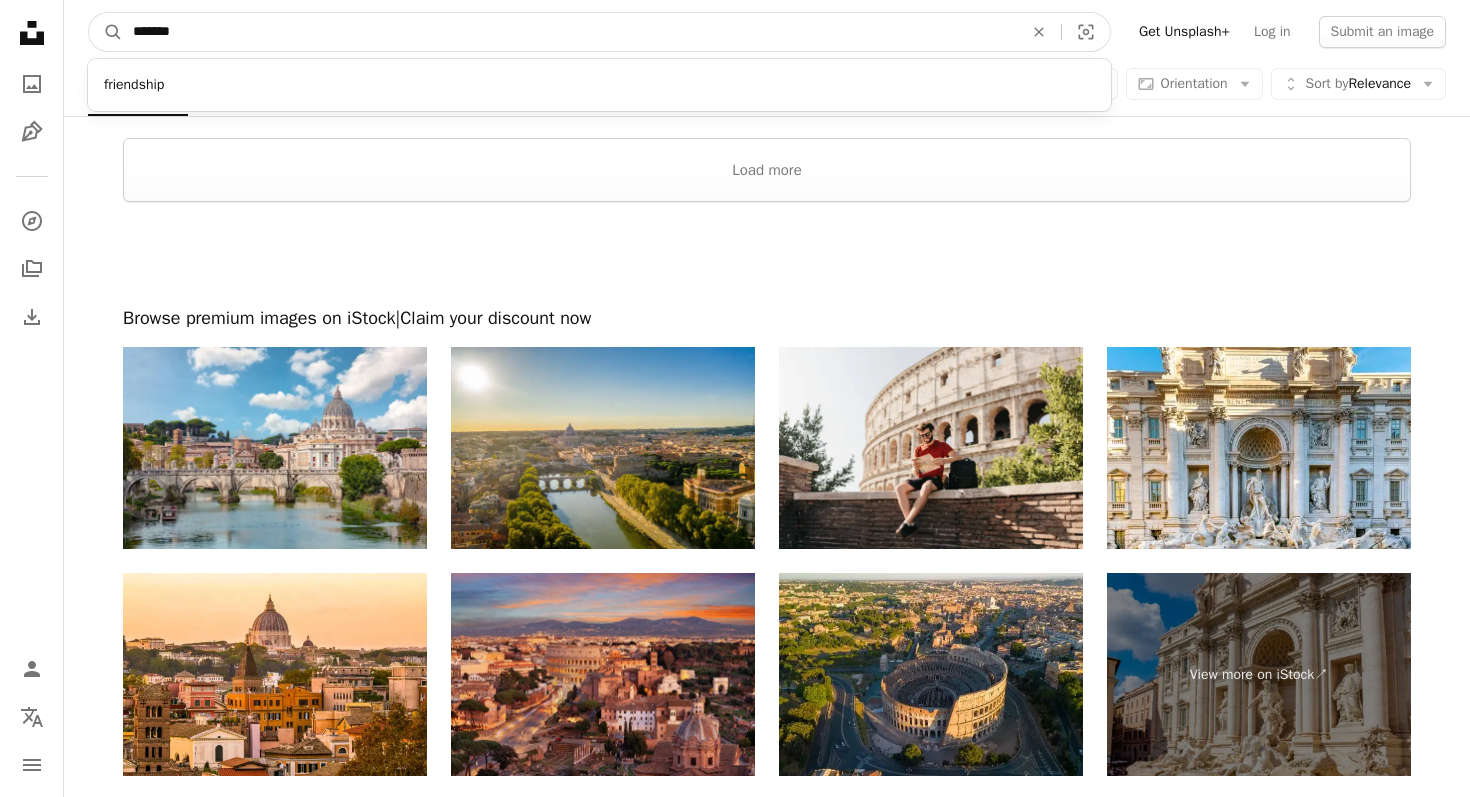 click on "A magnifying glass" at bounding box center [106, 32] 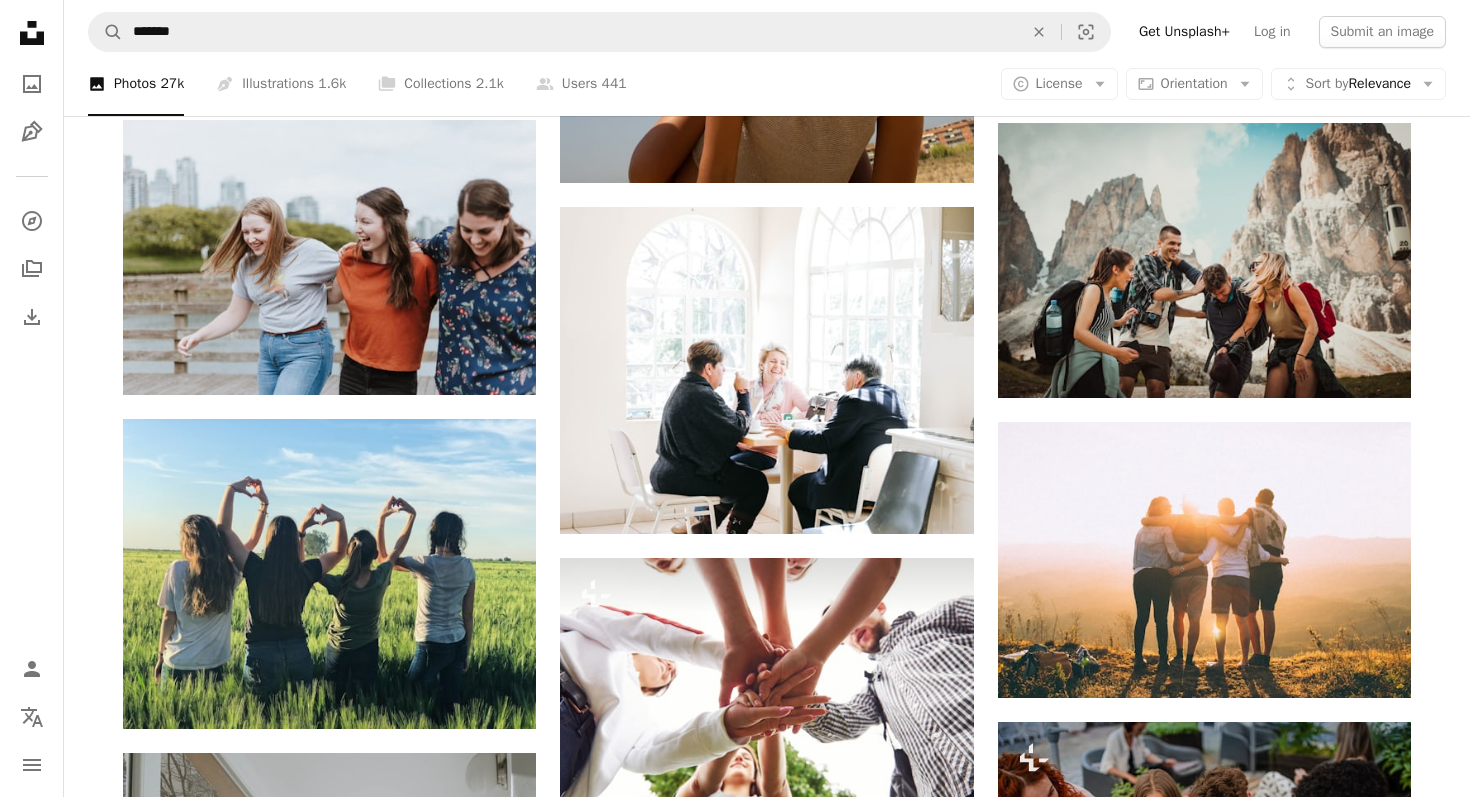 scroll, scrollTop: 1990, scrollLeft: 0, axis: vertical 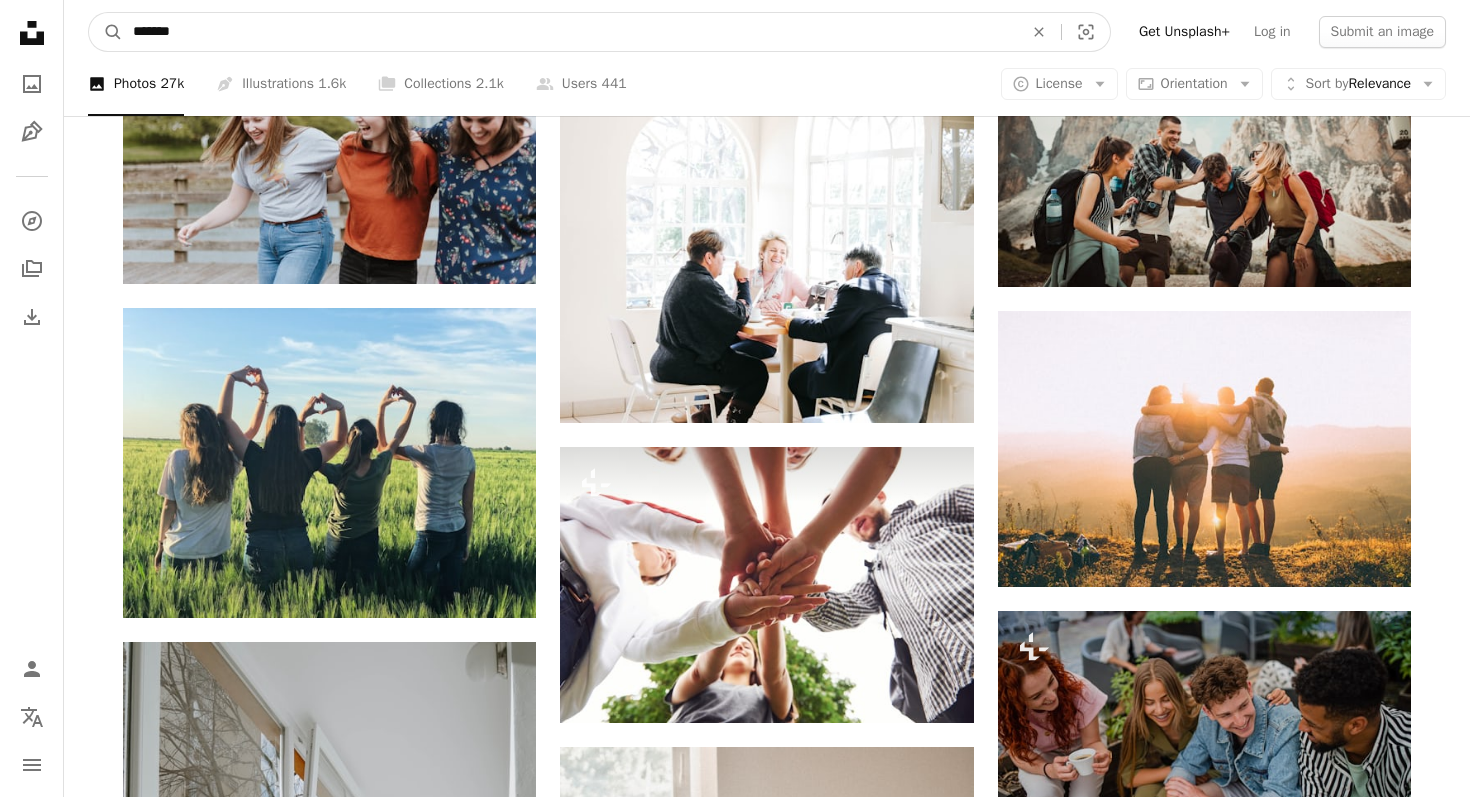 click on "*******" at bounding box center (570, 32) 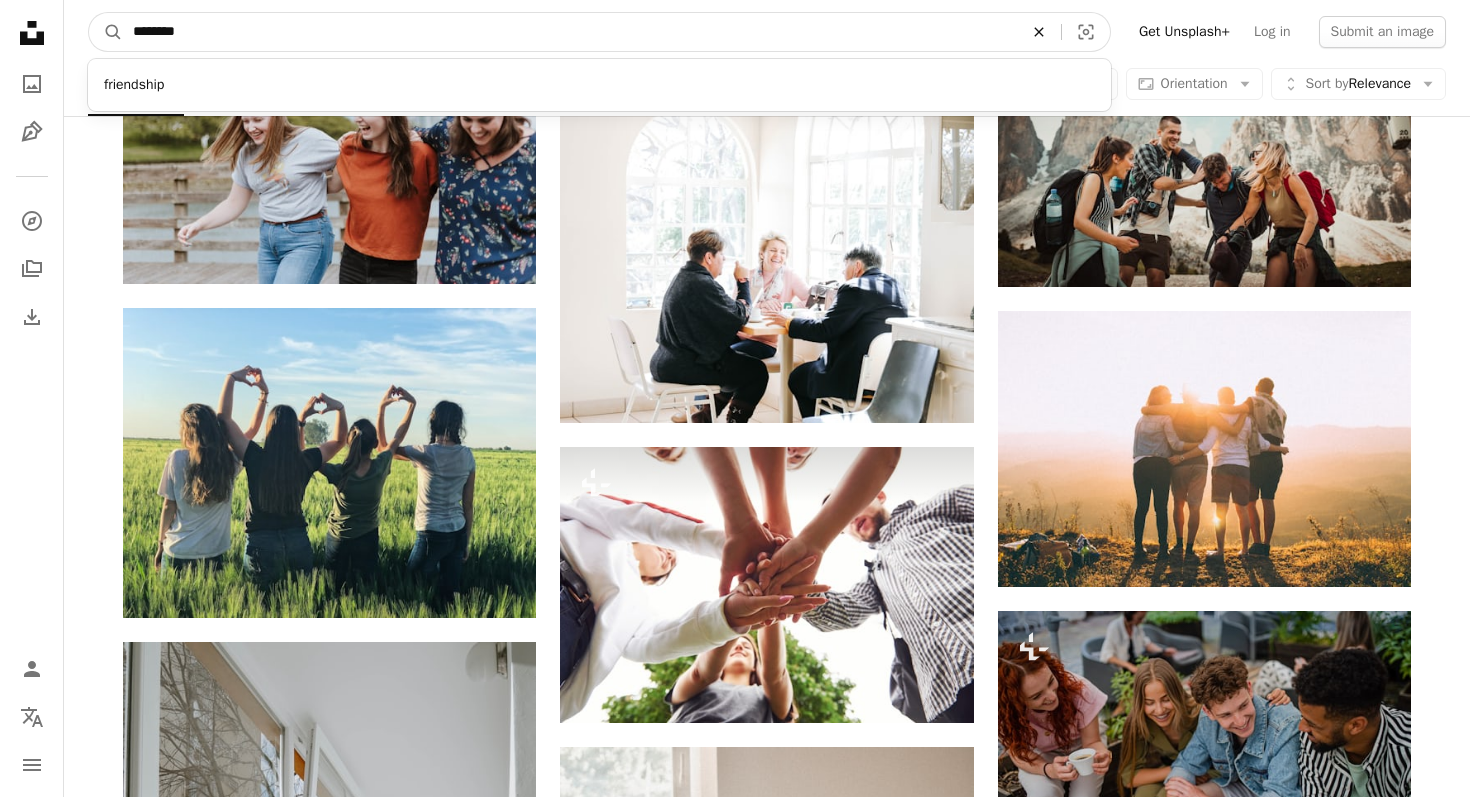 type on "*******" 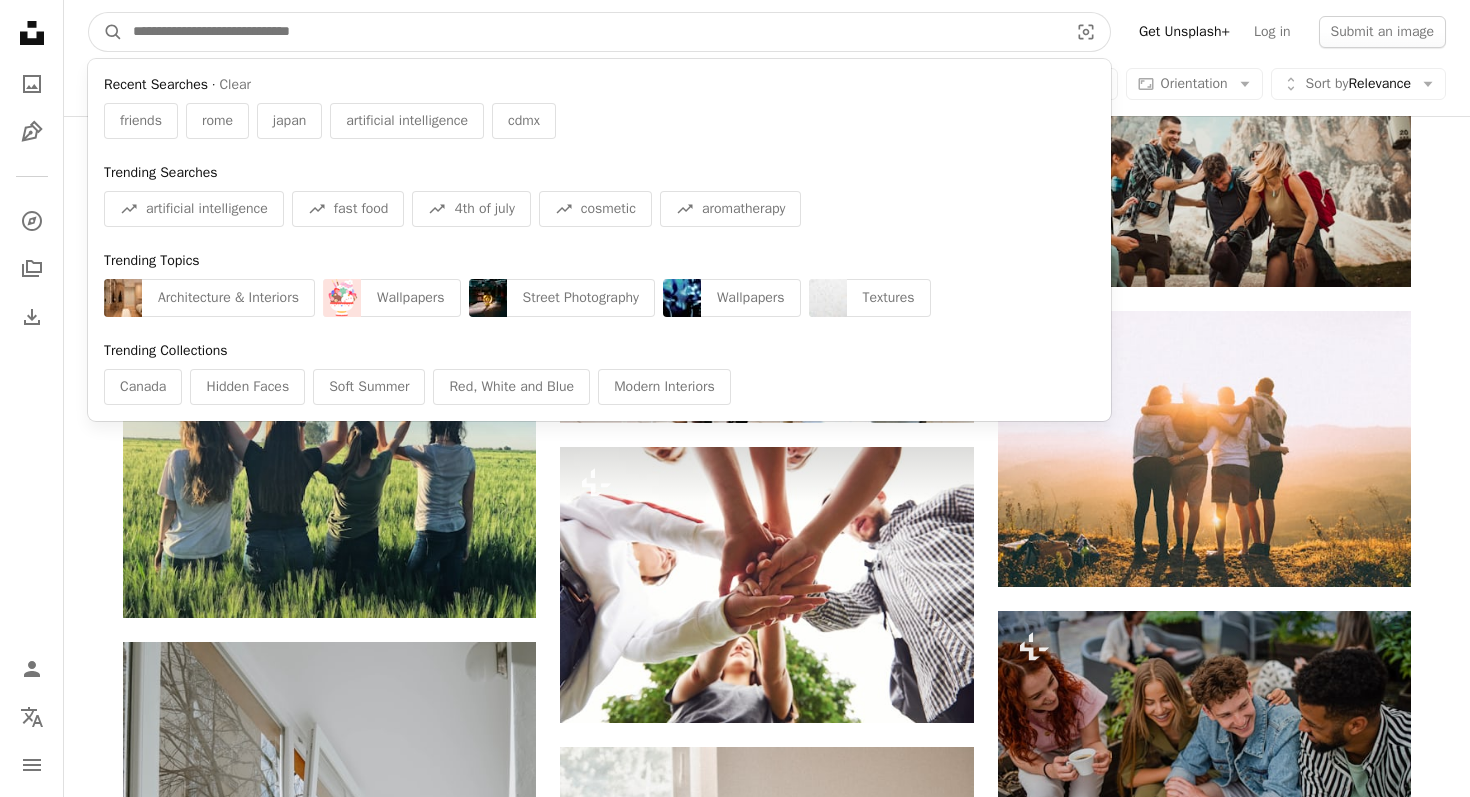 click at bounding box center [592, 32] 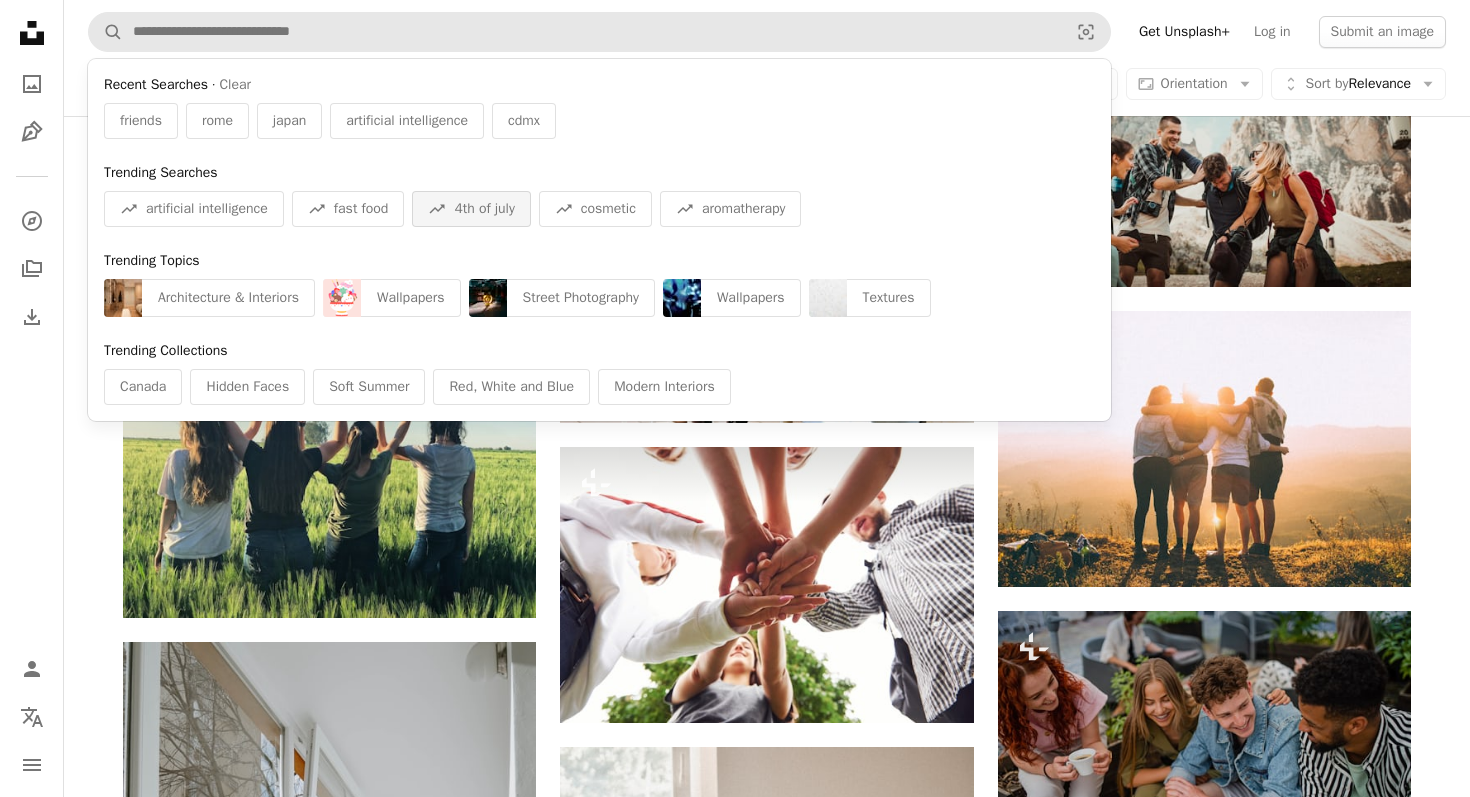 click on "A trend sign 4th of july" at bounding box center (471, 209) 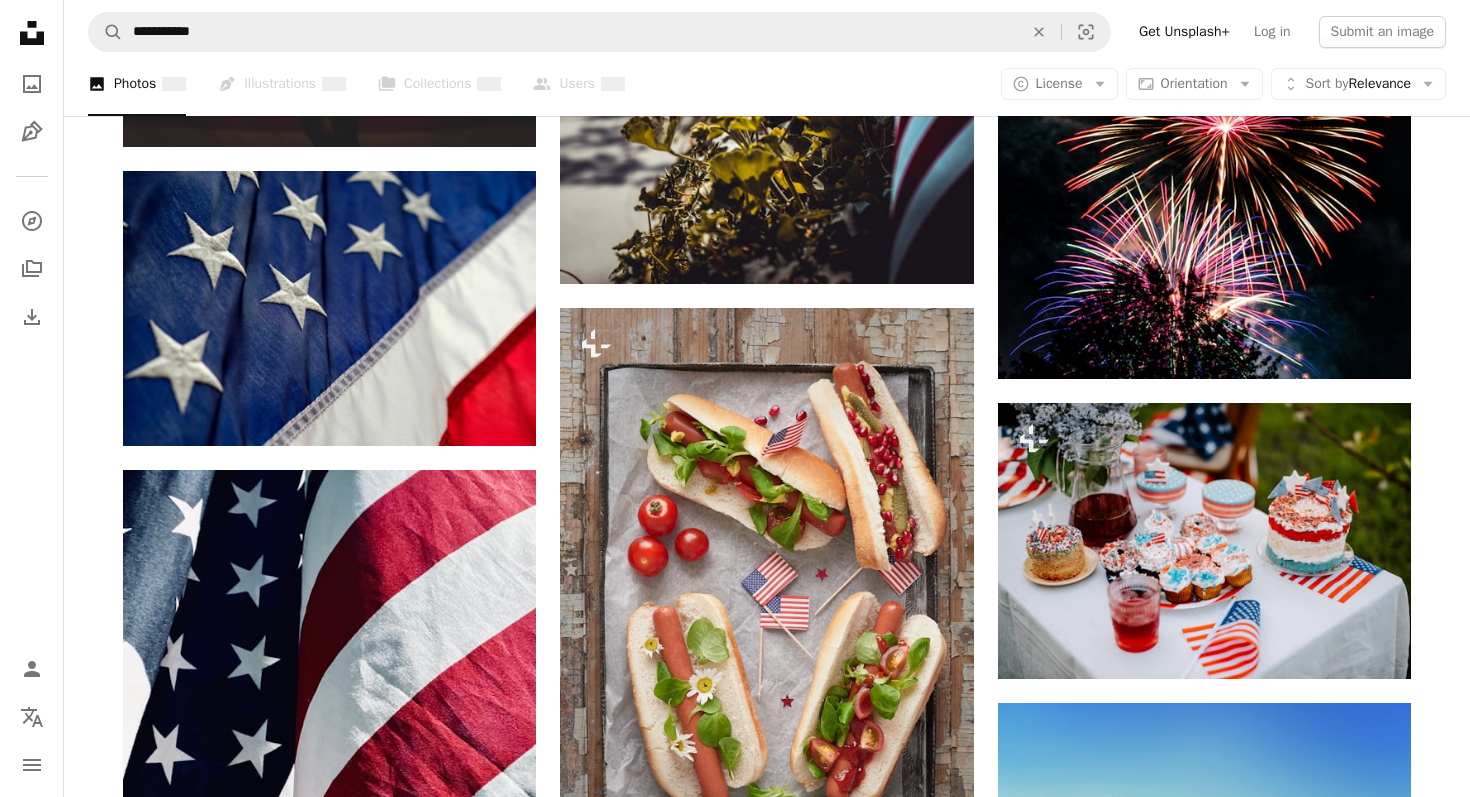 scroll, scrollTop: 0, scrollLeft: 0, axis: both 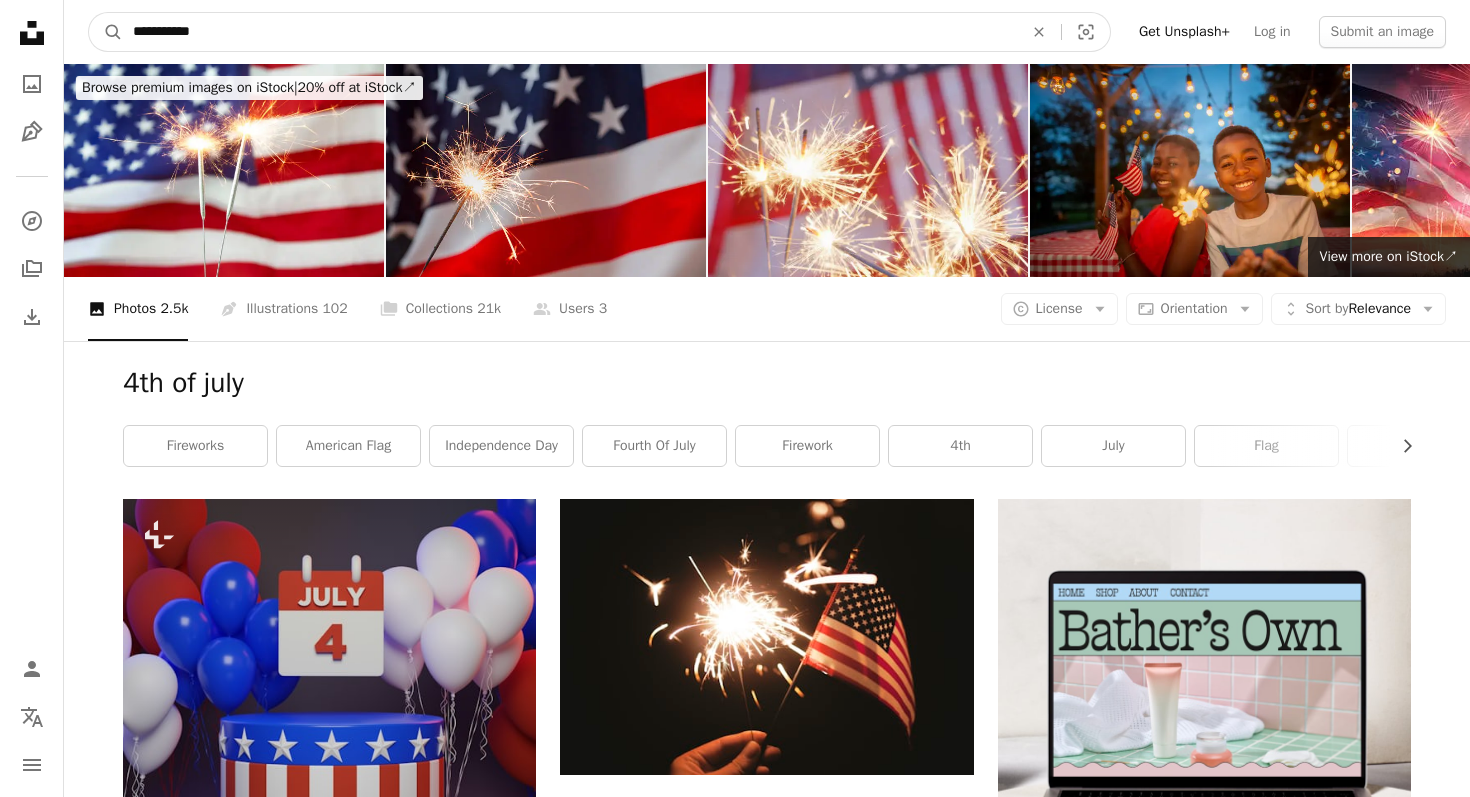 type on "***" 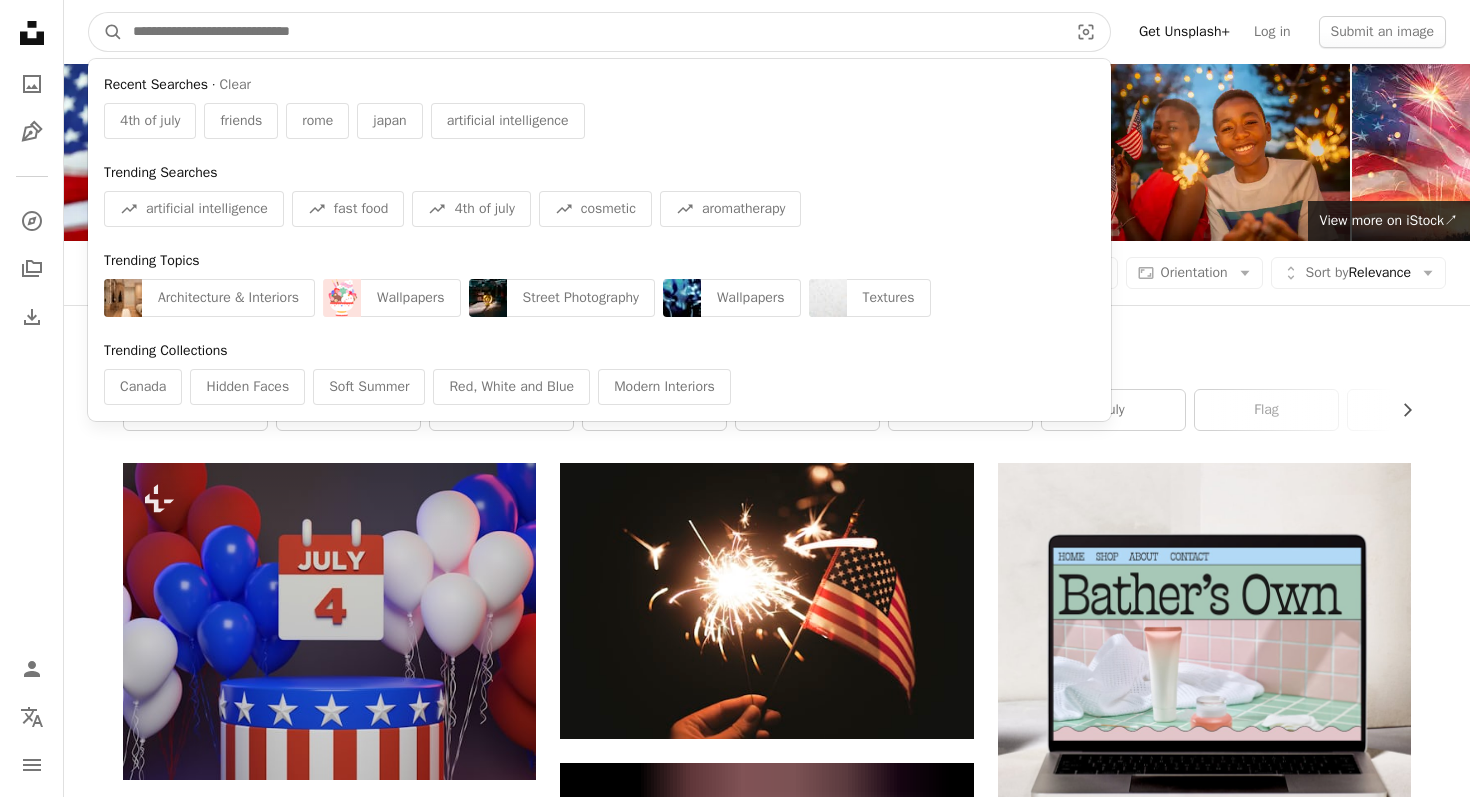 scroll, scrollTop: 39, scrollLeft: 0, axis: vertical 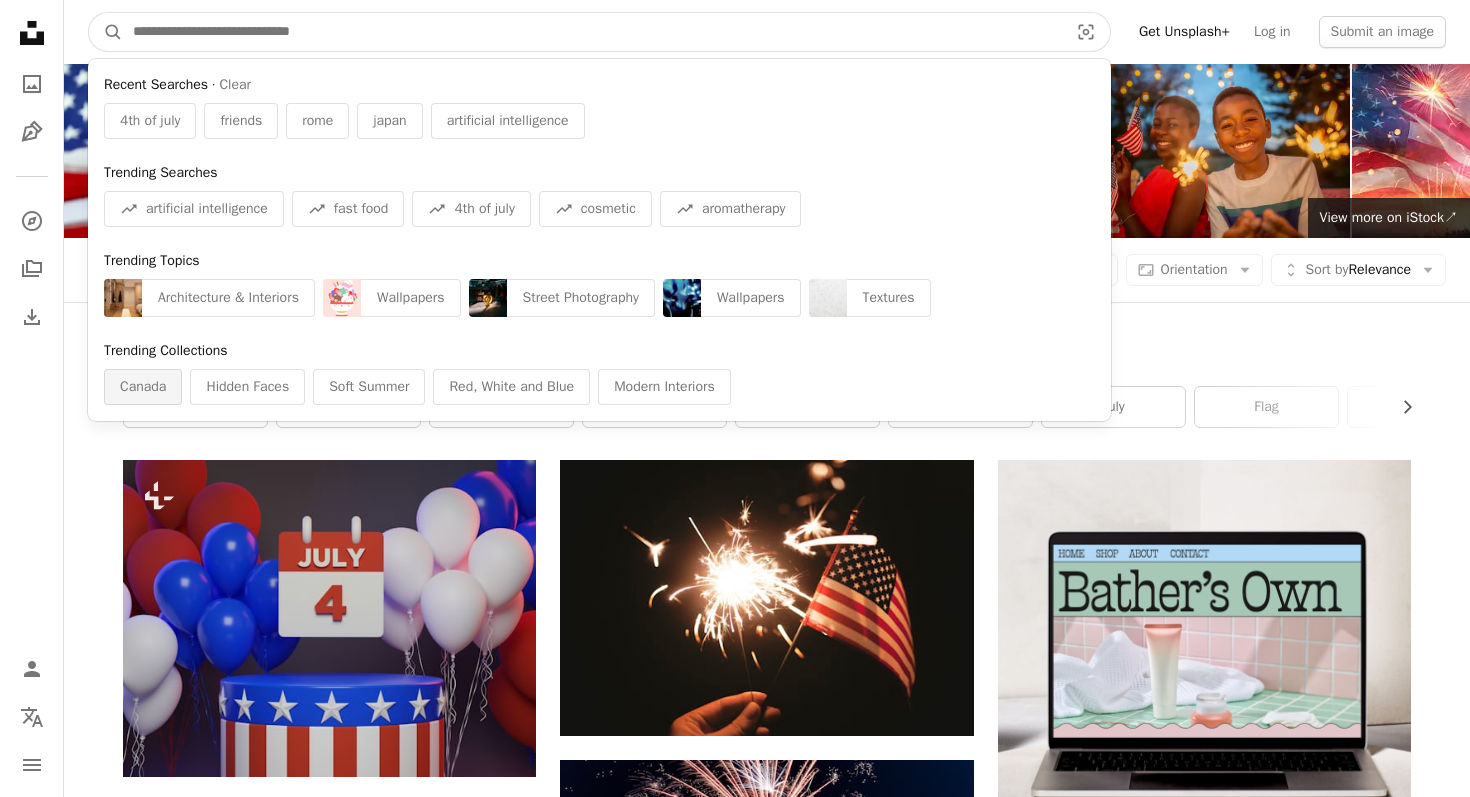 type 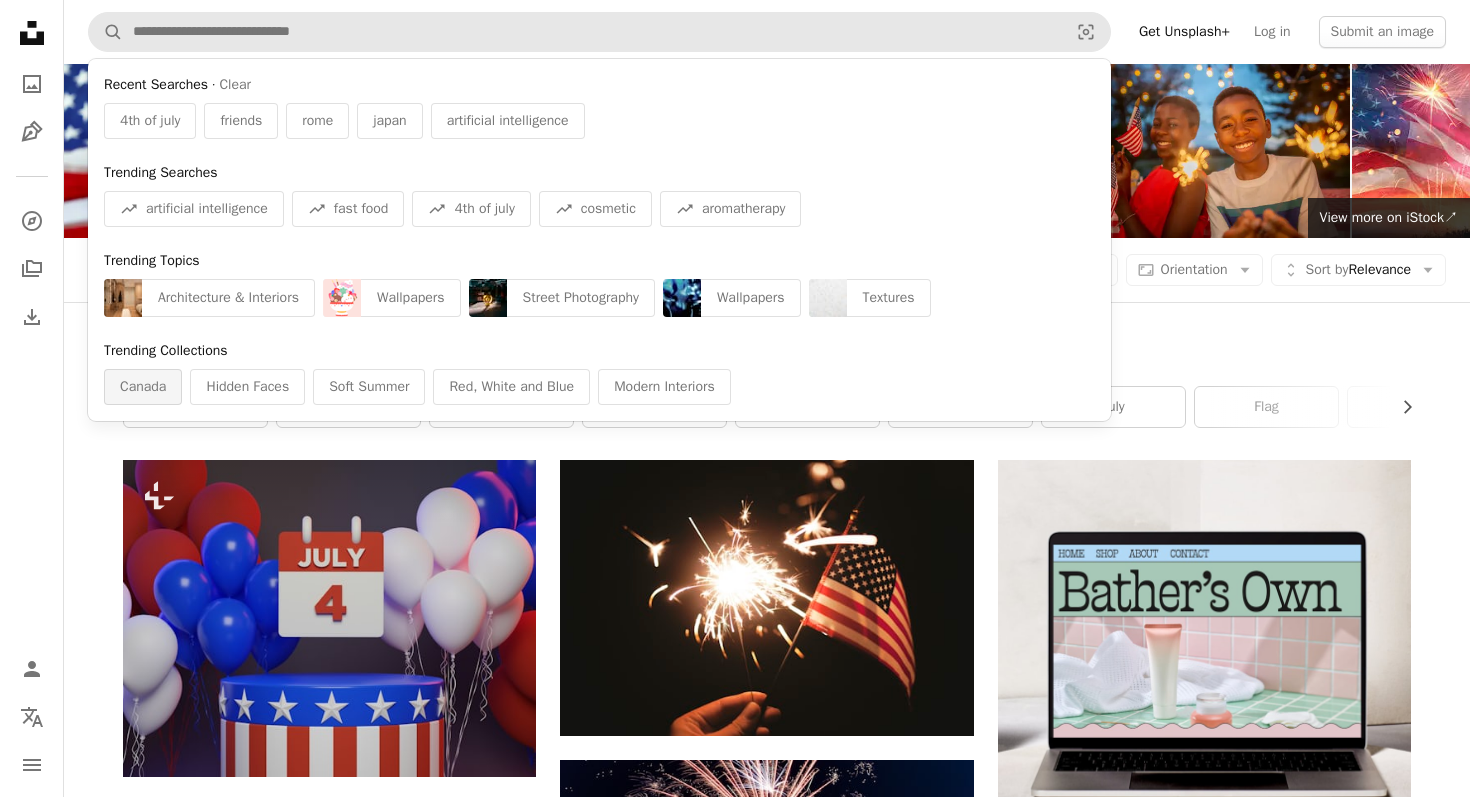 click on "Canada" at bounding box center [143, 387] 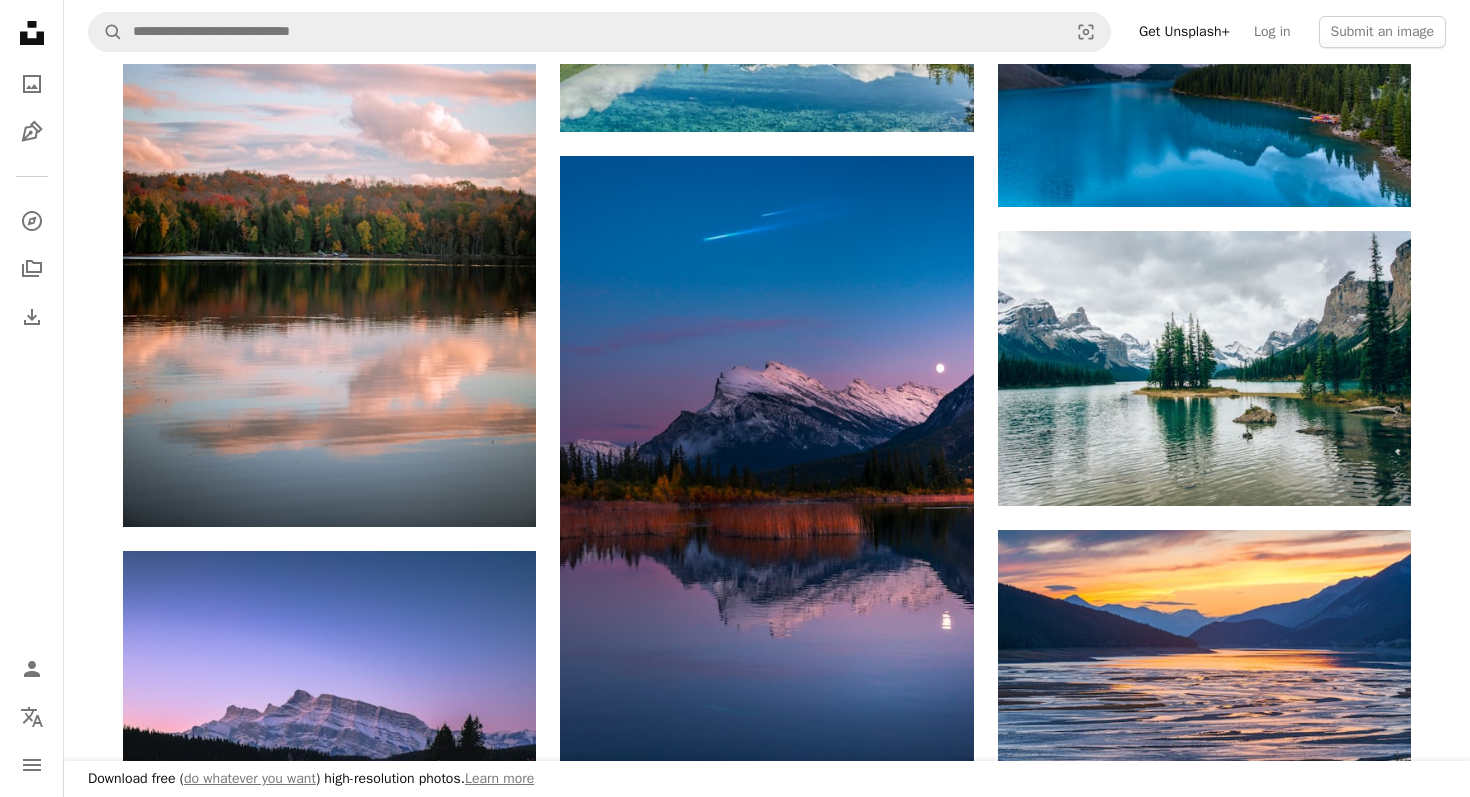 scroll, scrollTop: 1727, scrollLeft: 0, axis: vertical 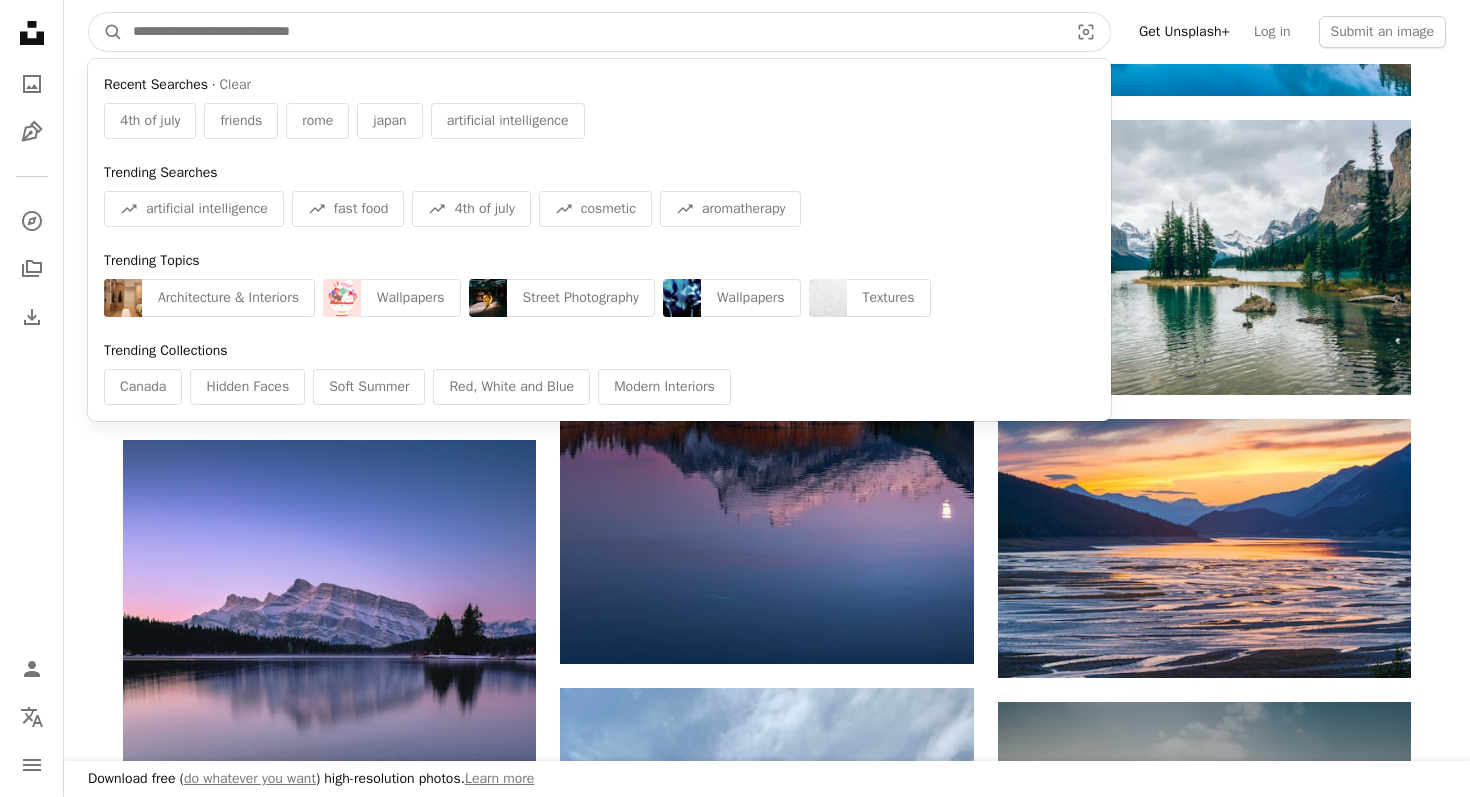click at bounding box center [592, 32] 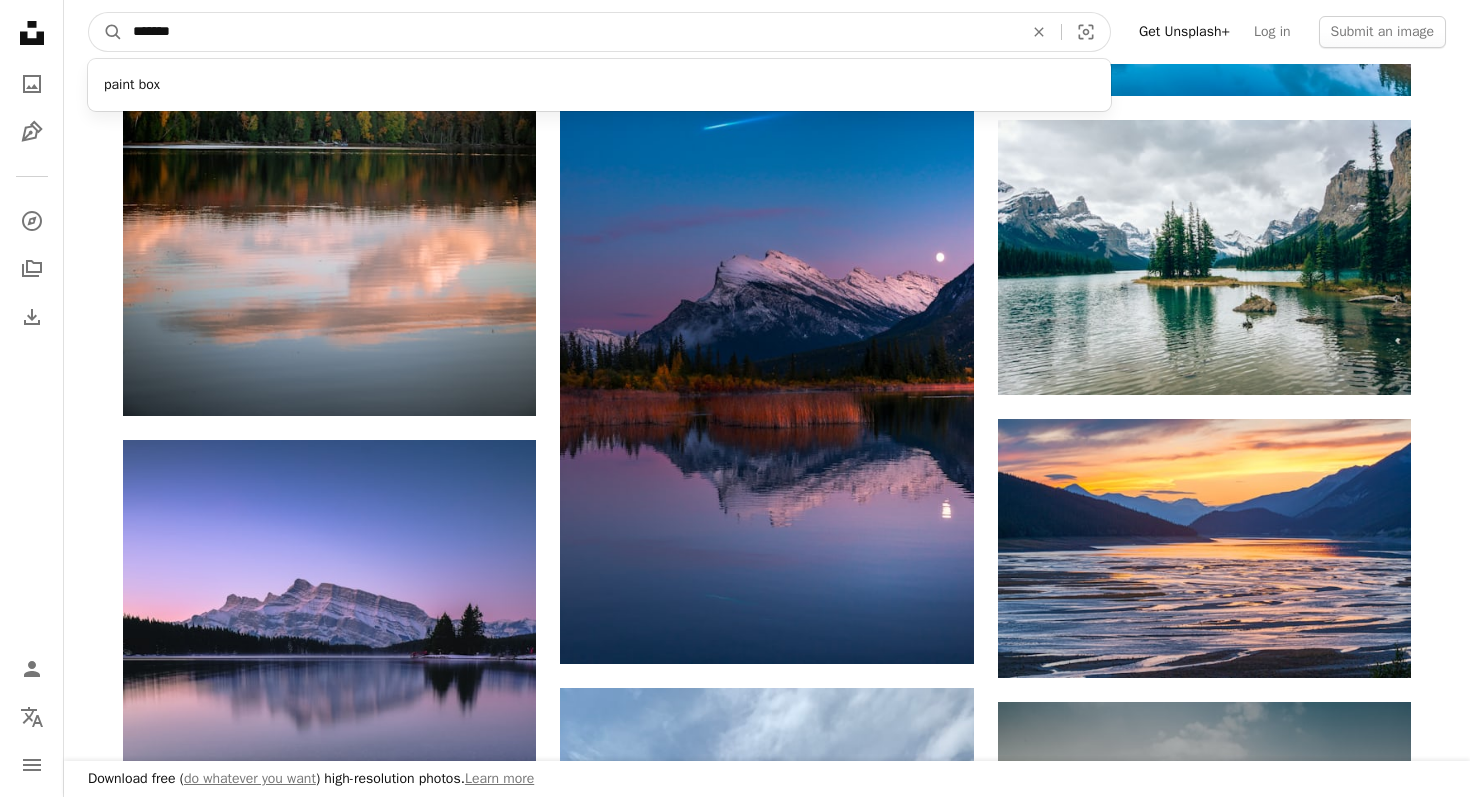 type on "********" 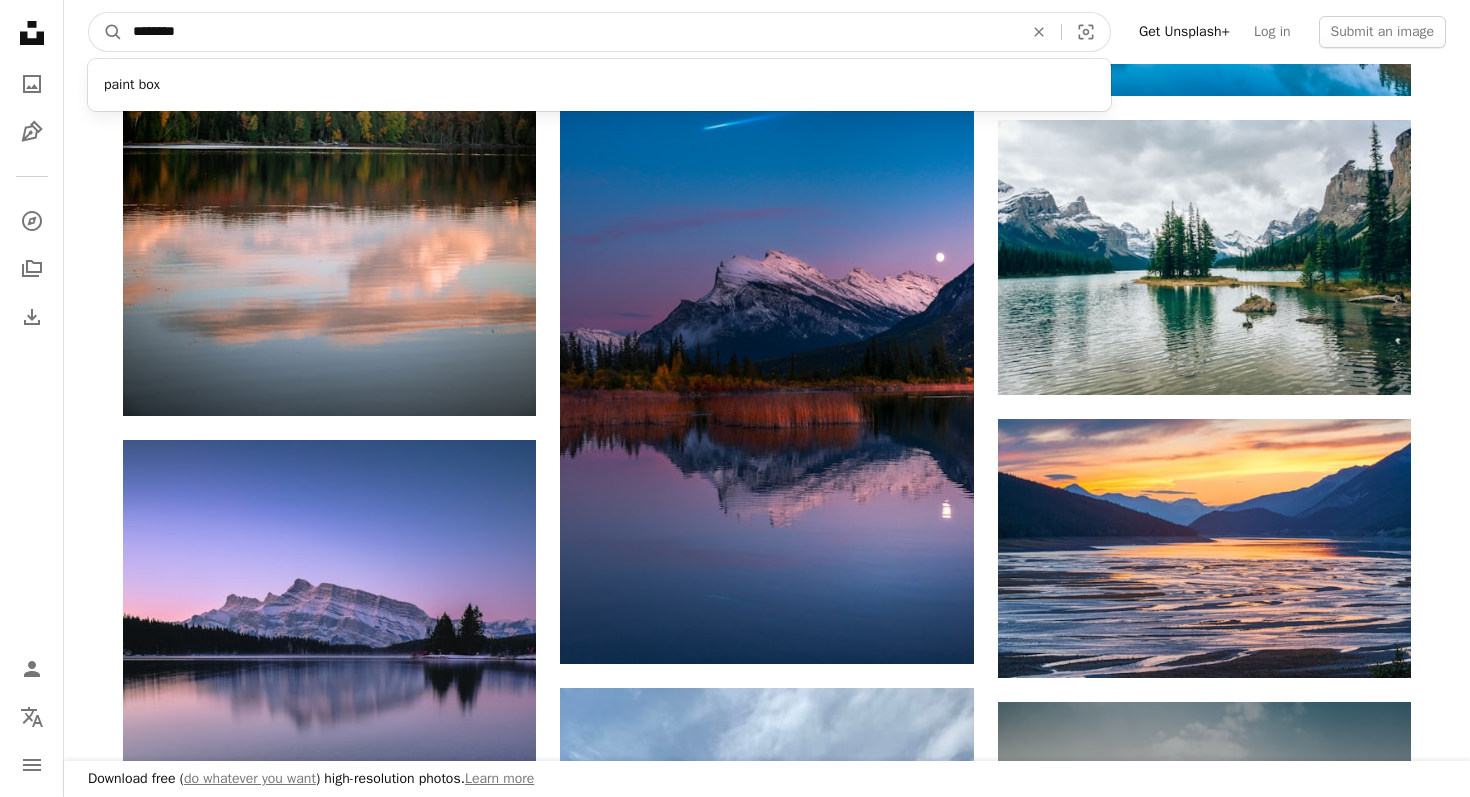 click on "A magnifying glass" at bounding box center [106, 32] 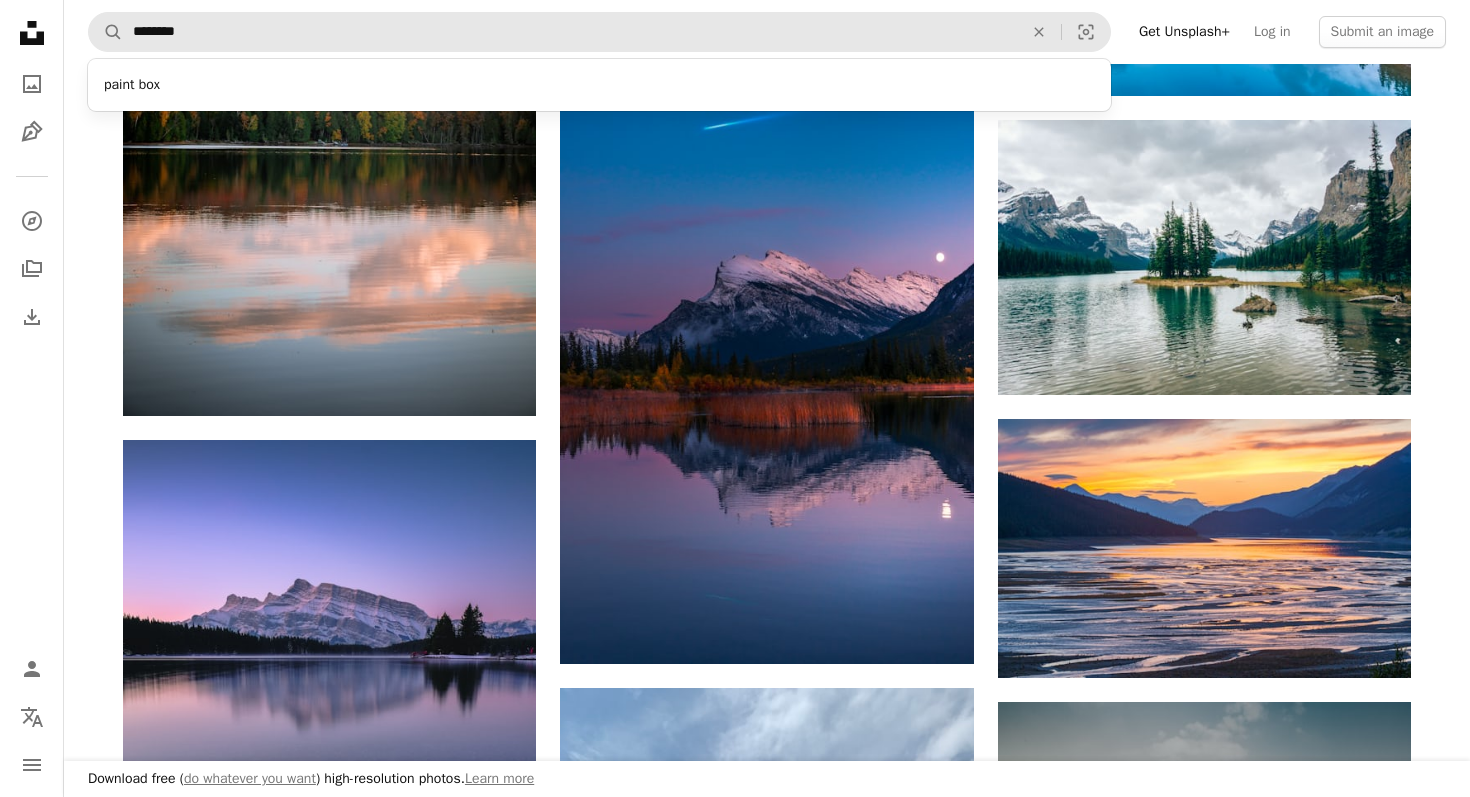 scroll, scrollTop: 0, scrollLeft: 0, axis: both 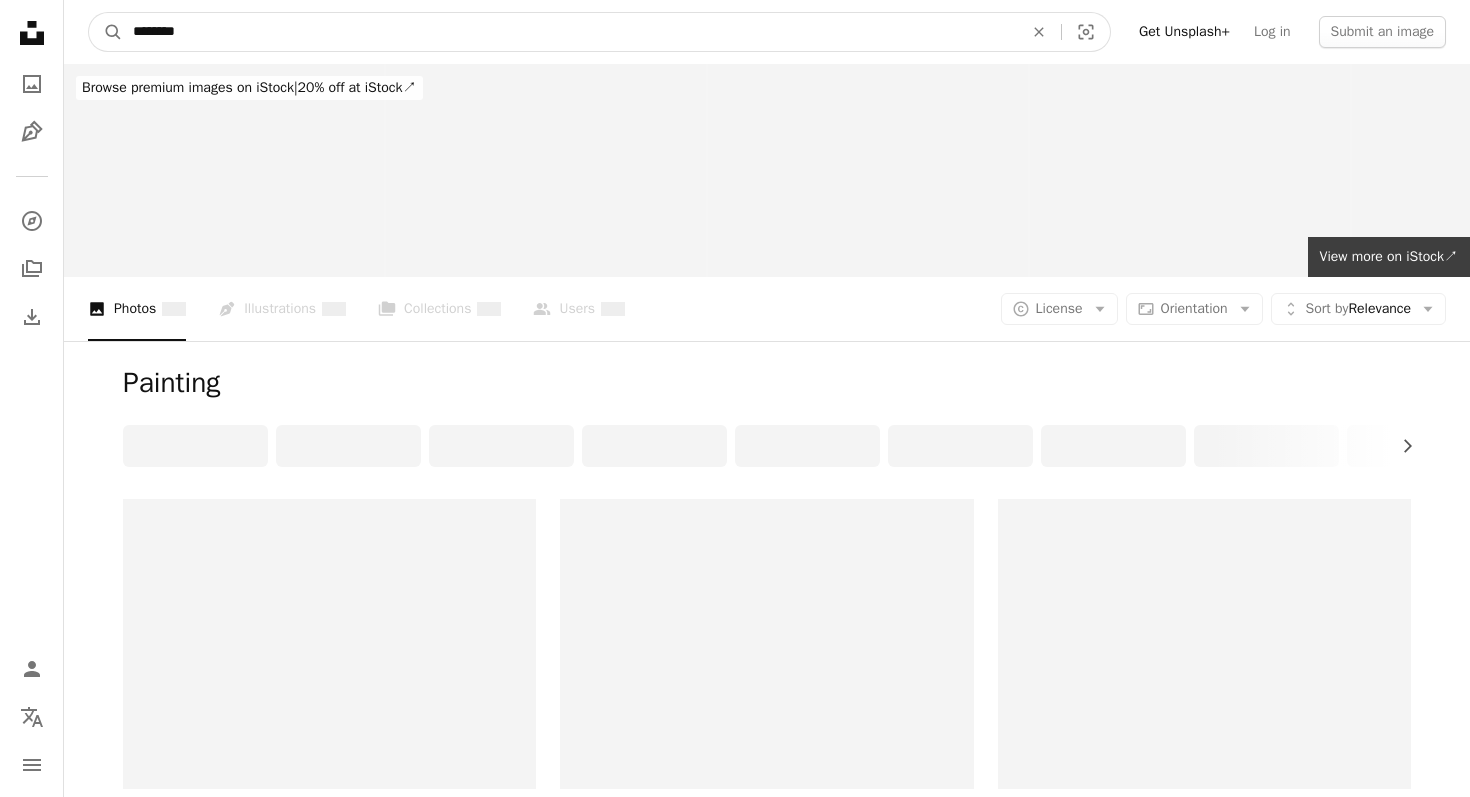 click on "********" at bounding box center [570, 32] 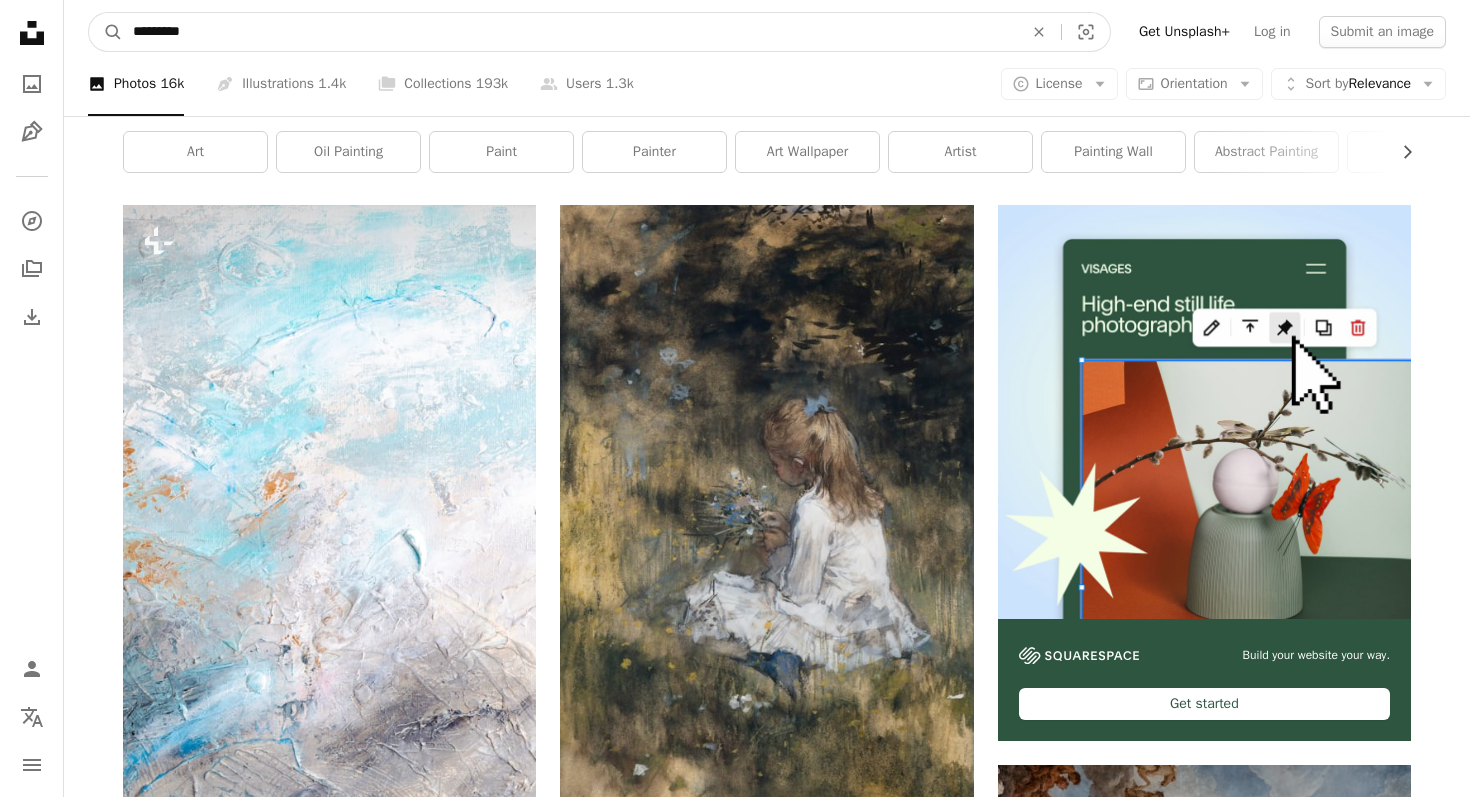 scroll, scrollTop: 0, scrollLeft: 0, axis: both 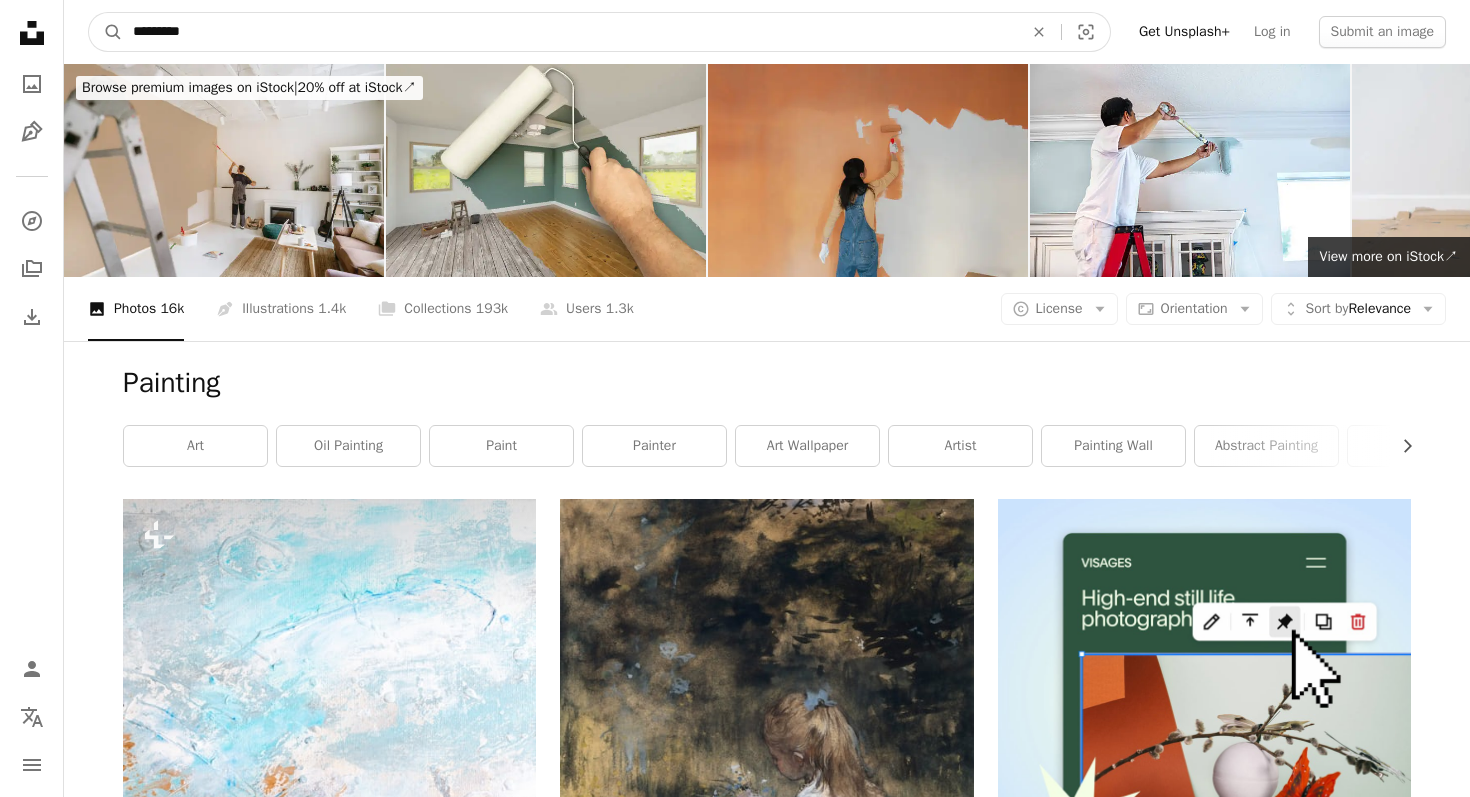drag, startPoint x: 677, startPoint y: 36, endPoint x: 185, endPoint y: -14, distance: 494.53412 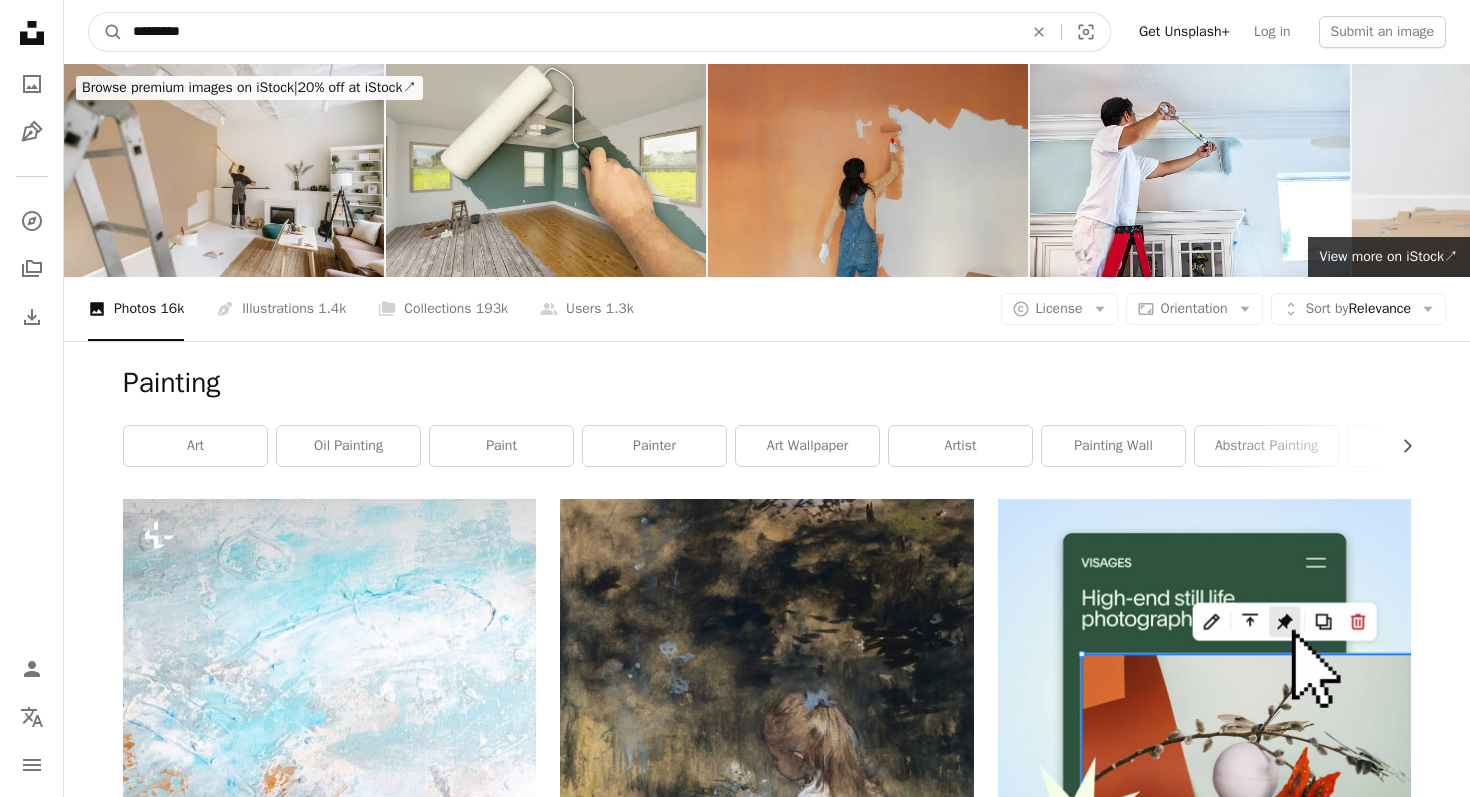 click on "Unsplash logo Unsplash Home A photo Pen Tool A compass A stack of folders Download Person Localization icon navigation menu A magnifying glass ******** An X shape Visual search Get Unsplash+ Log in Submit an image Browse premium images on iStock  |  20% off at iStock  ↗ Browse premium images on iStock 20% off at iStock  ↗ View more  ↗ View more on iStock  ↗ A photo Photos   16k Pen Tool Illustrations   1.4k A stack of folders Collections   193k A group of people Users   1.3k A copyright icon © License Arrow down Aspect ratio Orientation Arrow down Unfold Sort by  Relevance Arrow down Filters Filters Painting Chevron right art oil painting paint painter art wallpaper artist painting wall abstract painting artwork drawing abstract paintings Plus sign for Unsplash+ A heart A plus sign Margaret Jaszowska For  Unsplash+ A lock Download A heart A plus sign Birmingham Museums Trust Arrow pointing down A heart A plus sign McGill Library Arrow pointing down A heart A plus sign Birmingham Museums Trust  |" at bounding box center (735, 16501) 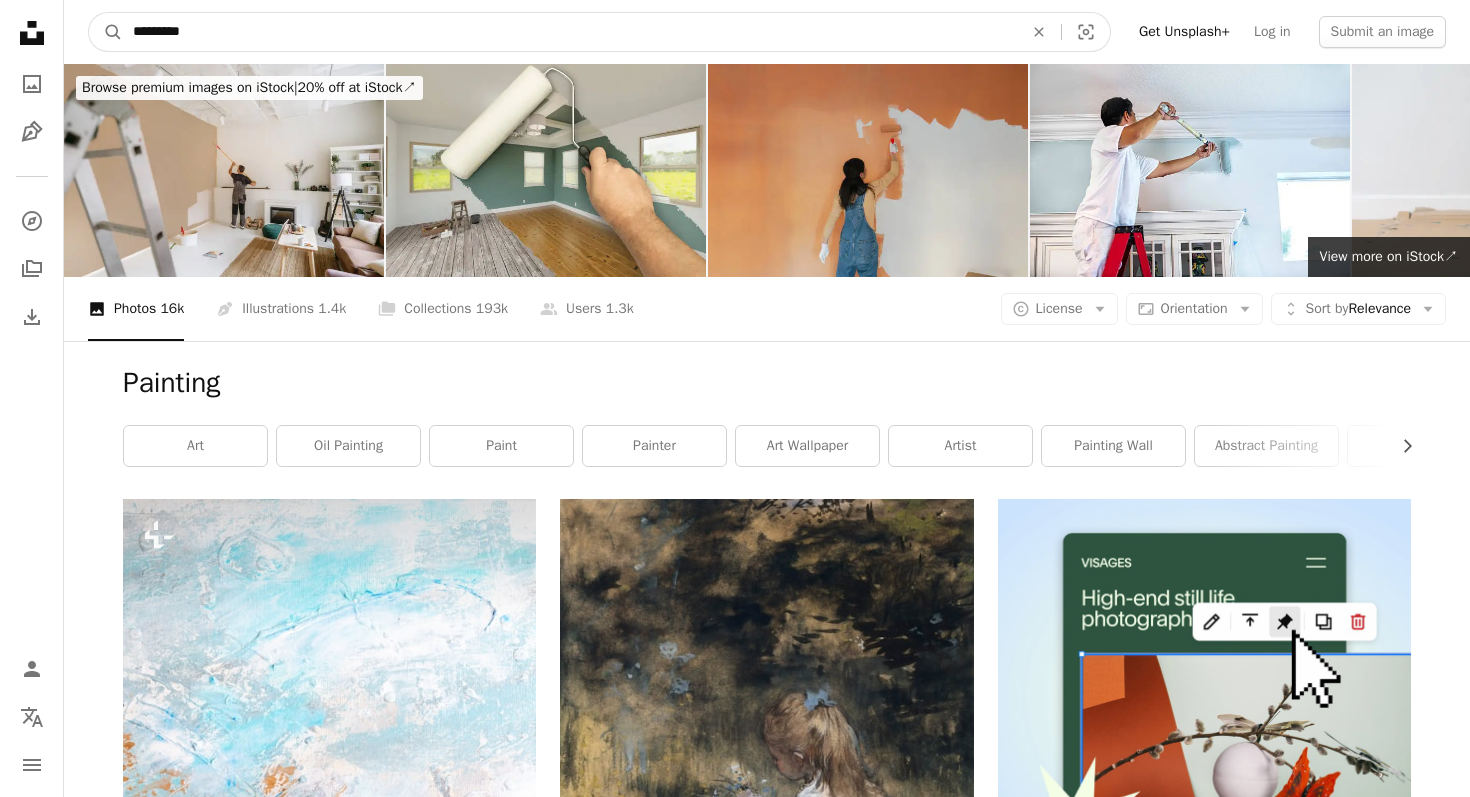 type on "*" 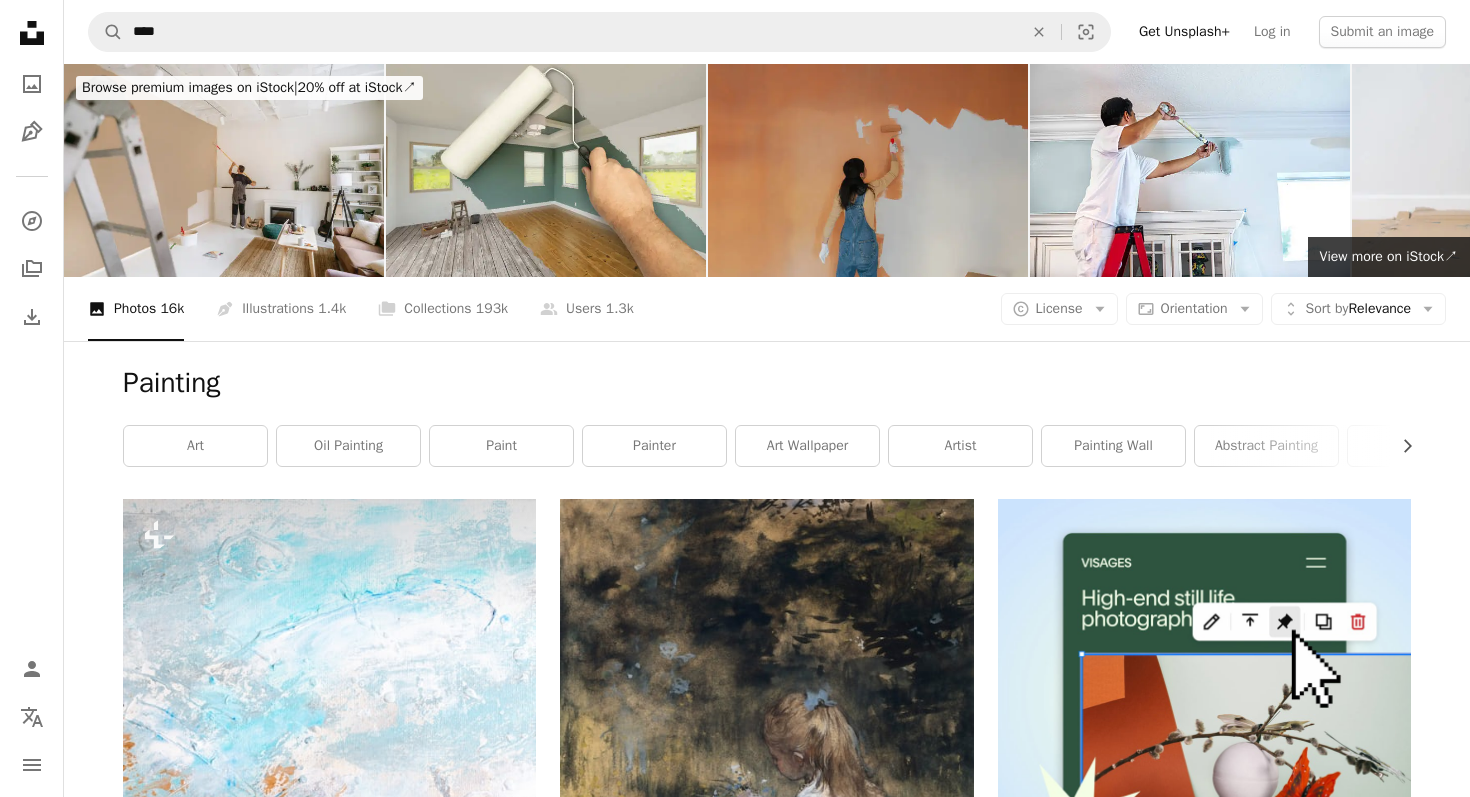 click at bounding box center [868, 170] 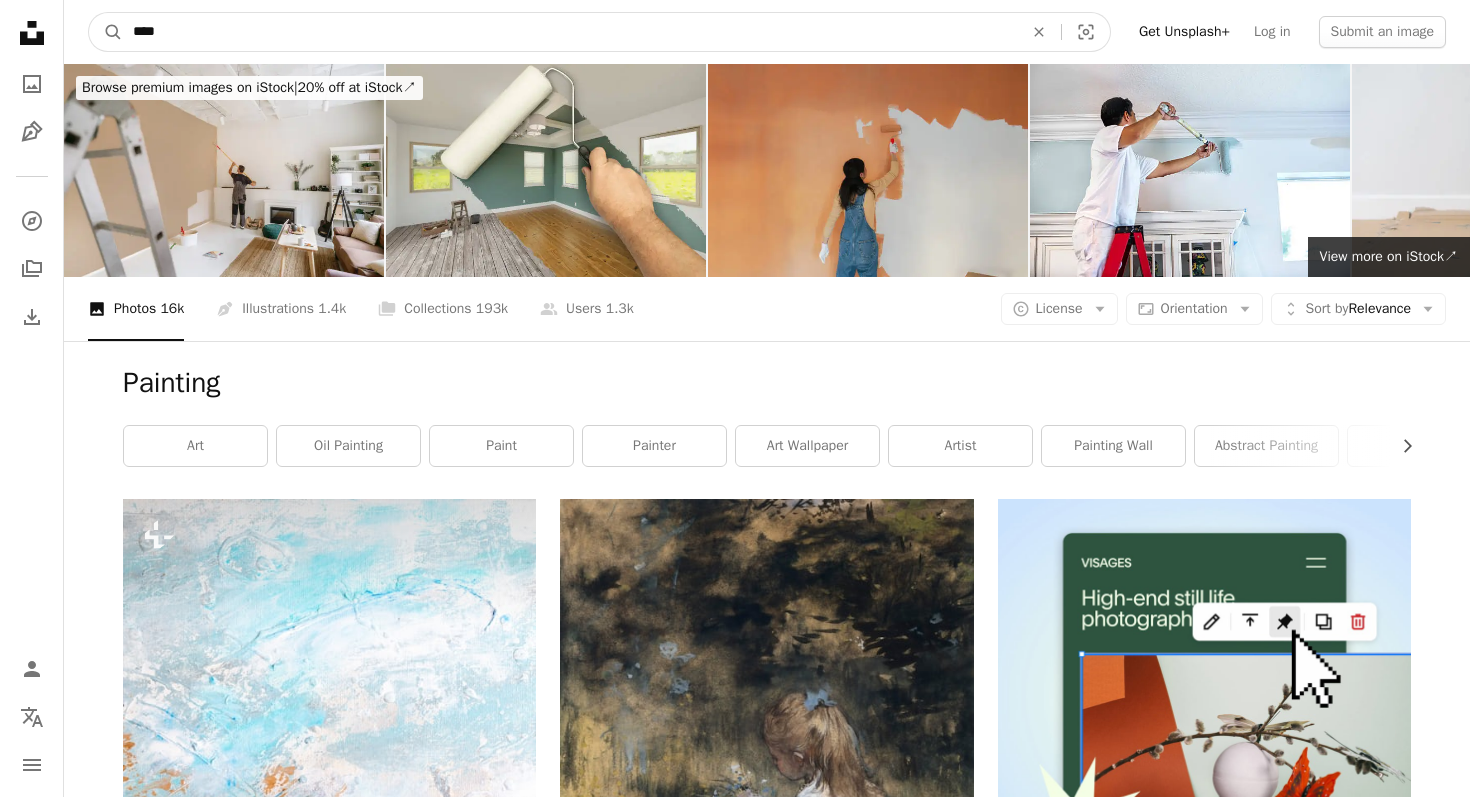 click on "***" at bounding box center [570, 32] 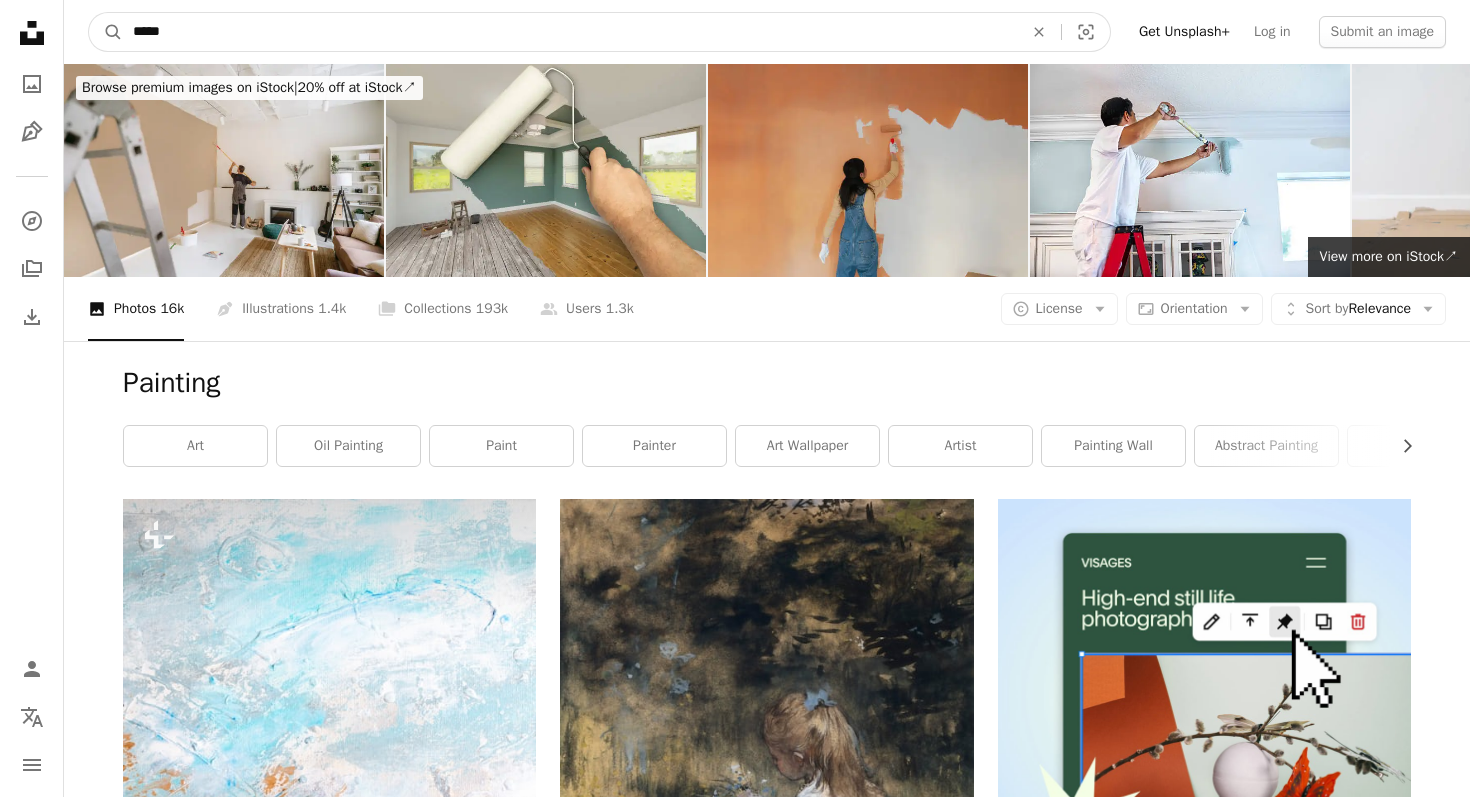 type on "*****" 